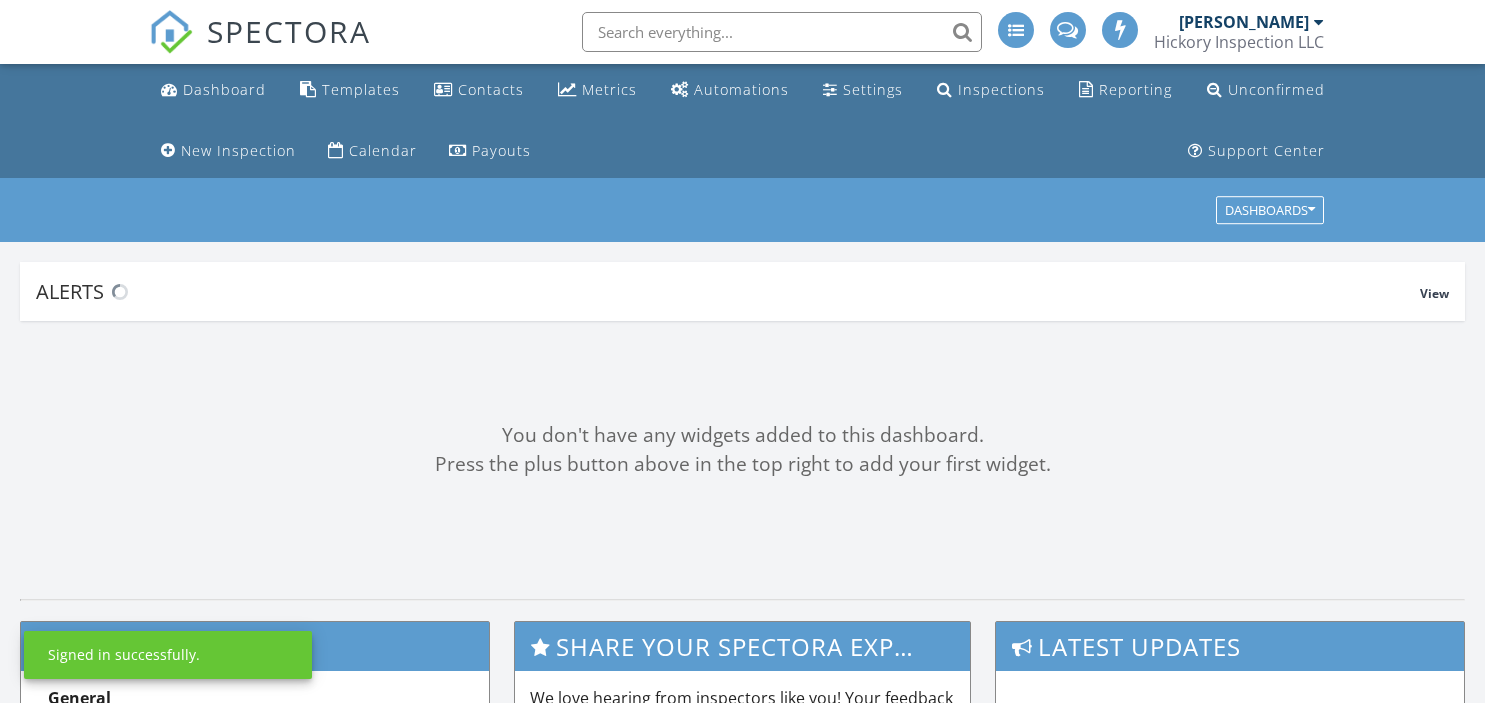 scroll, scrollTop: 0, scrollLeft: 0, axis: both 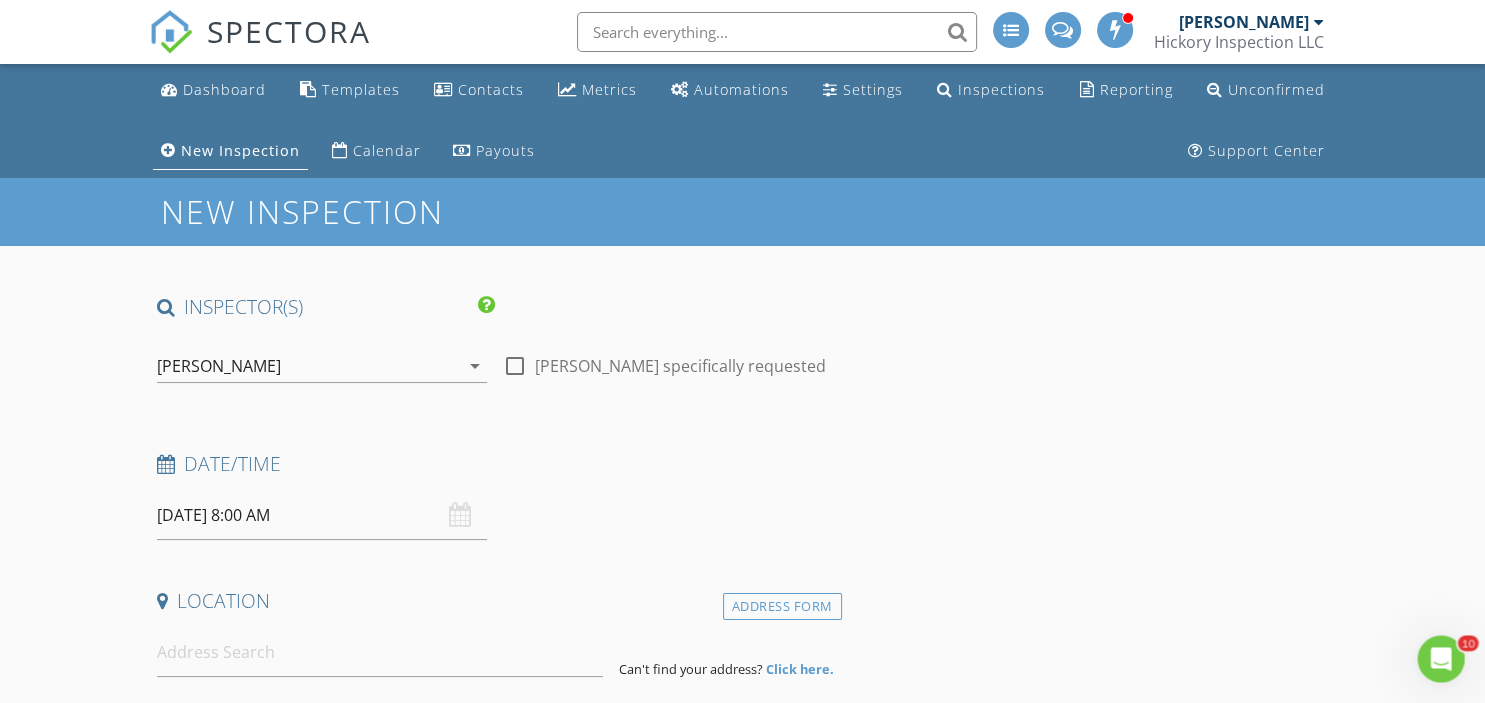 click at bounding box center (515, 366) 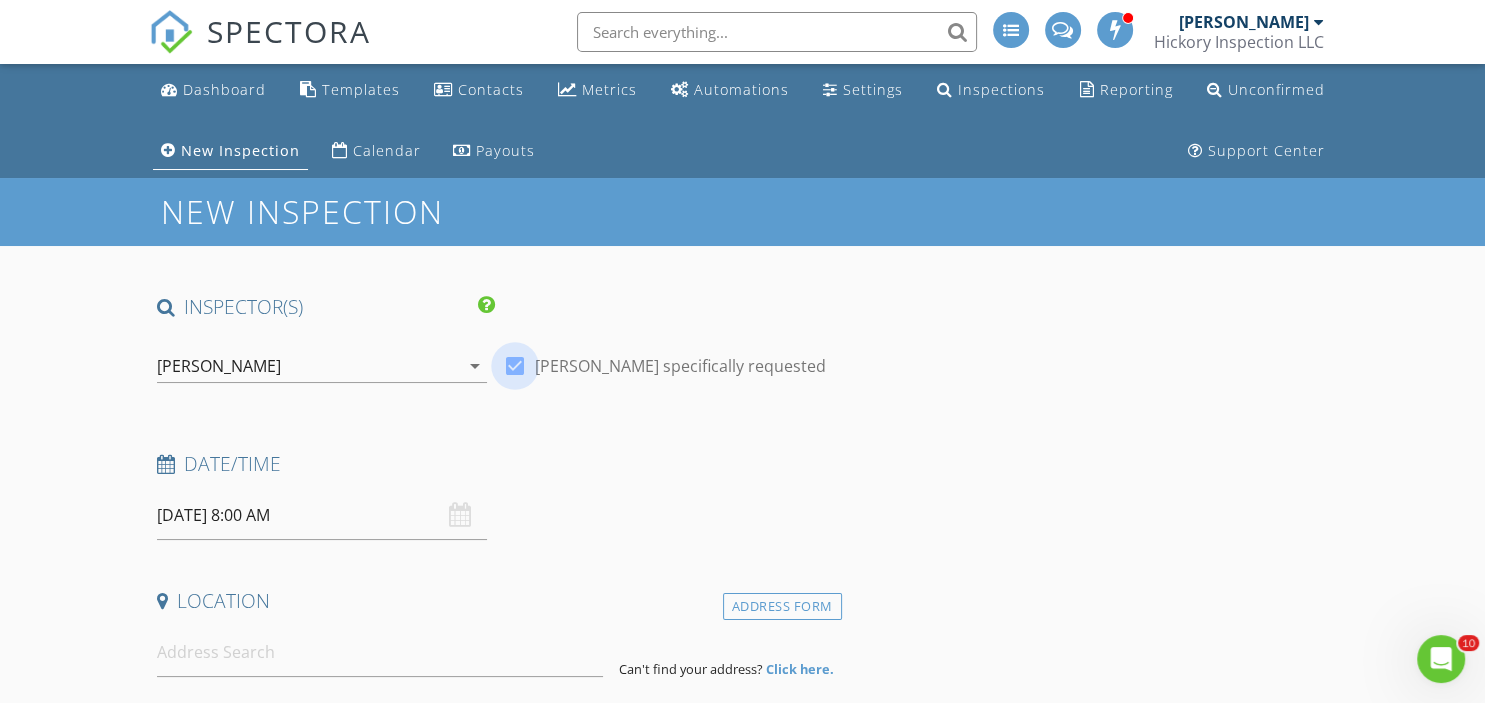 checkbox on "true" 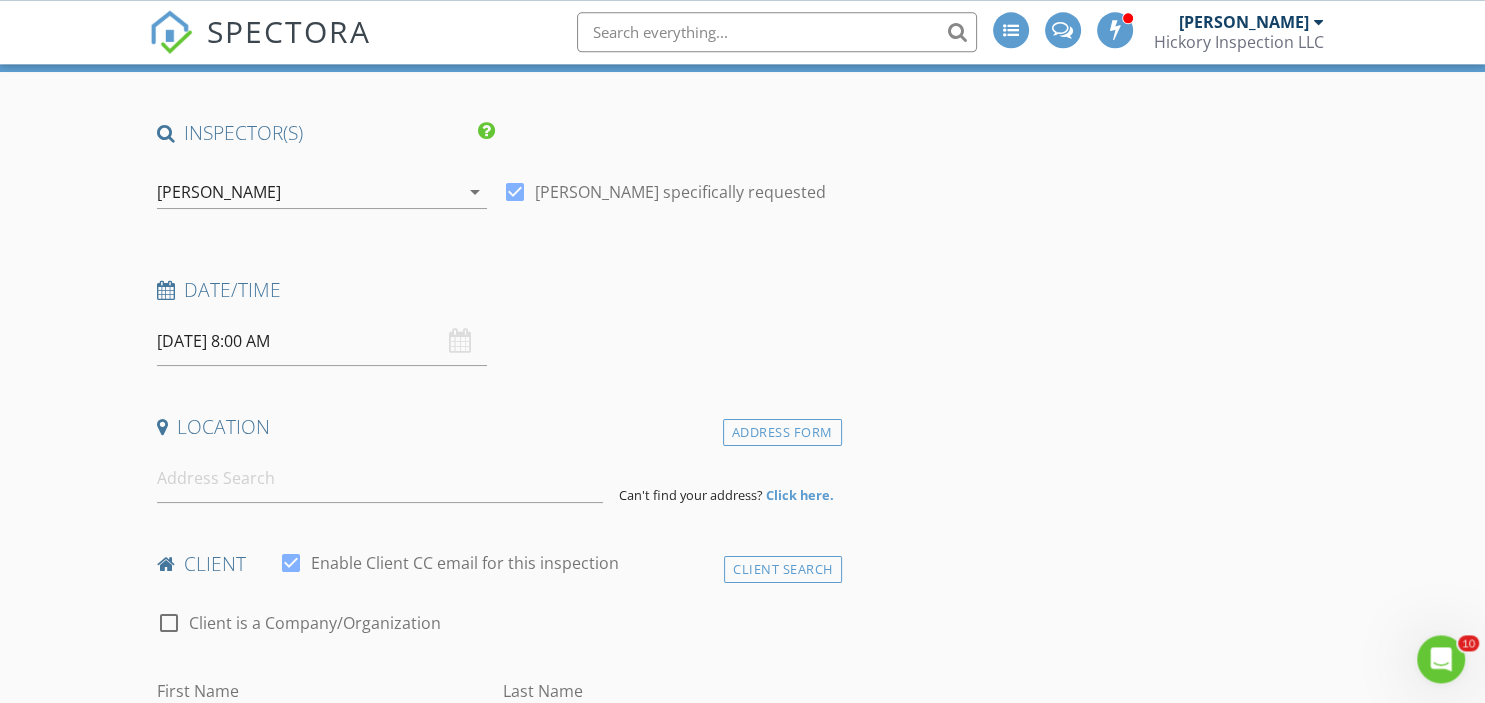 scroll, scrollTop: 176, scrollLeft: 0, axis: vertical 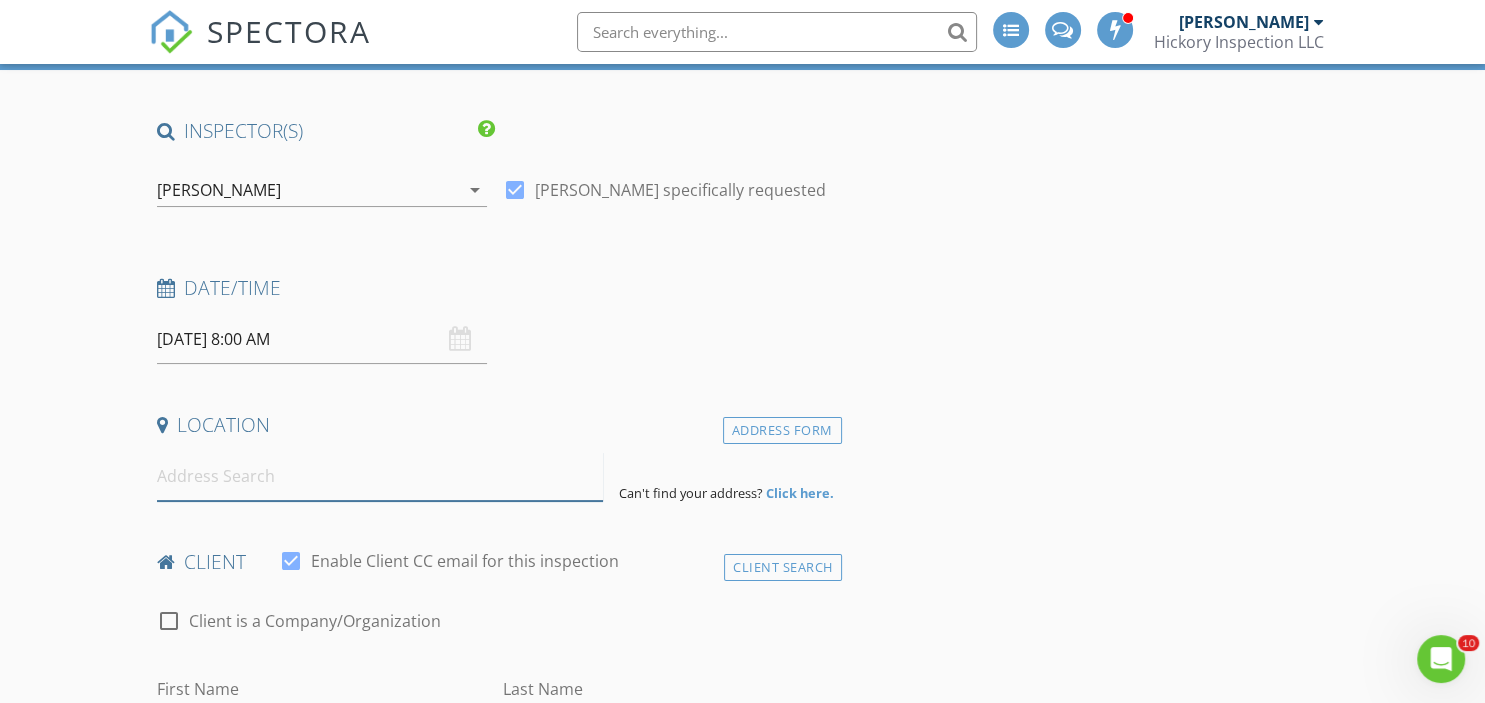 click at bounding box center (380, 476) 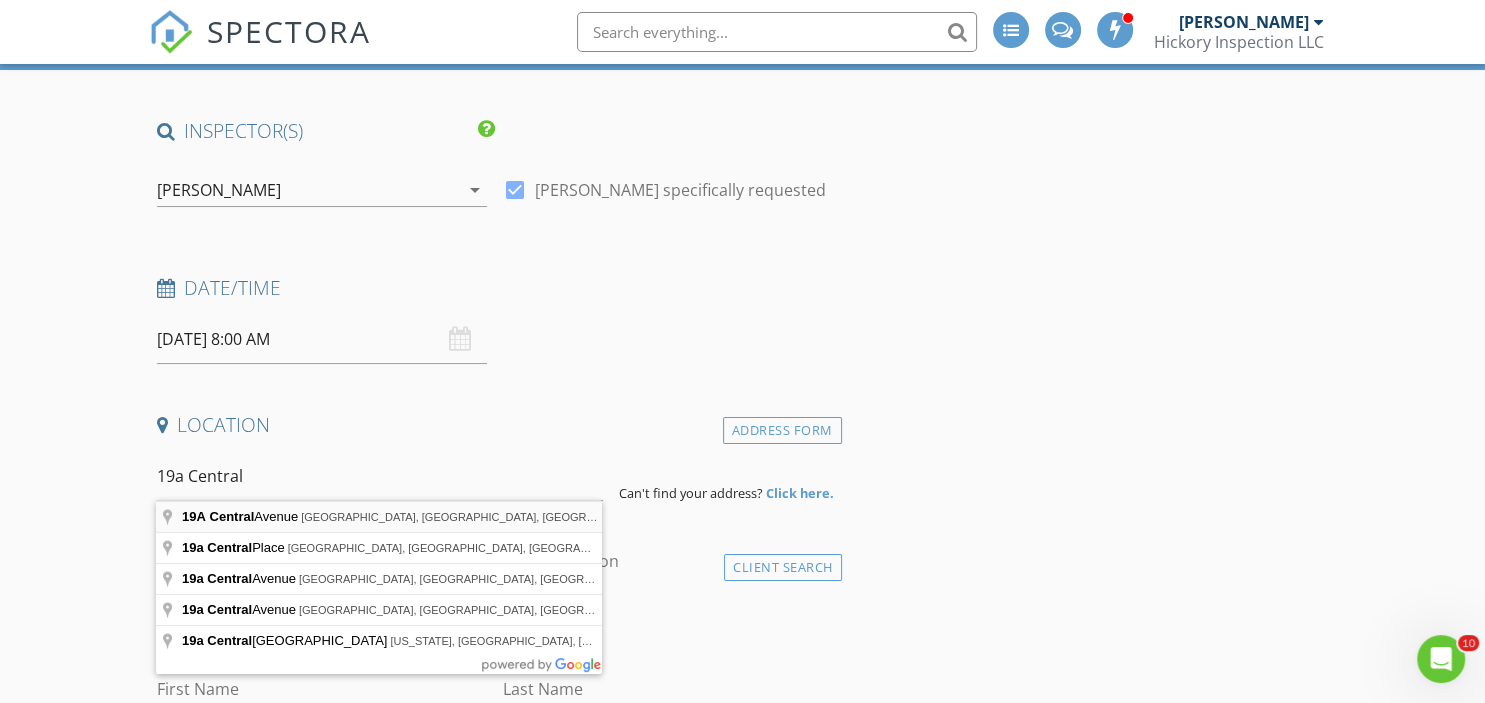 type on "19A Central Avenue, Montclair, NJ, USA" 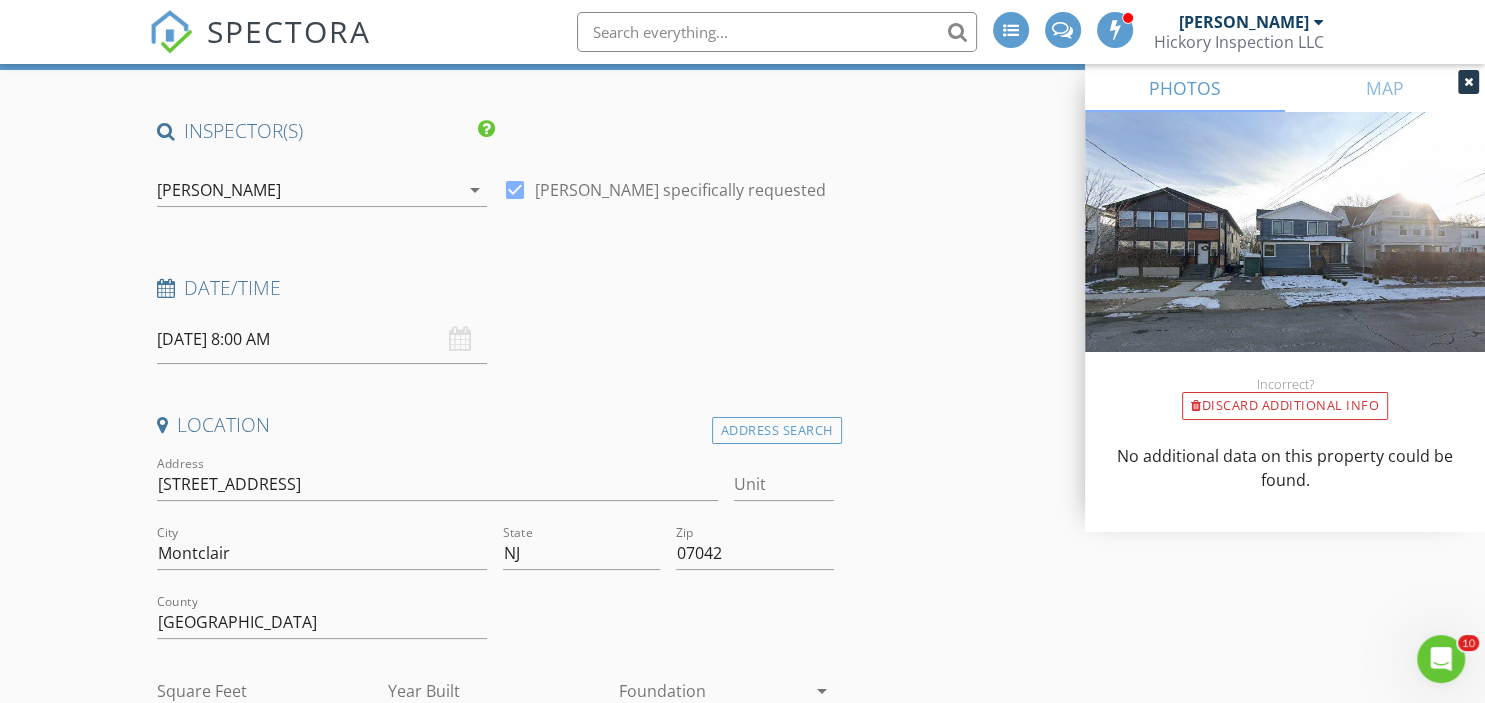 click on "INSPECTOR(S)
check_box   Brian Archibald   PRIMARY   check_box_outline_blank   Jim Machovsky     check_box_outline_blank   Anthony D'Annunzio     check_box_outline_blank   Jesse Boonstra     Brian Archibald arrow_drop_down   check_box Brian Archibald specifically requested
Date/Time
07/12/2025 8:00 AM
Location
Address Search       Address 19A Central Ave   Unit   City Montclair   State NJ   Zip 07042   County Essex     Square Feet   Year Built   Foundation arrow_drop_down     Brian Archibald     3.4 miles     (8 minutes)
client
check_box Enable Client CC email for this inspection   Client Search     check_box_outline_blank Client is a Company/Organization     First Name   Last Name   Email   CC Email   Phone   Address   City   State   Zip     Tags         Notes   Private Notes
ADD ADDITIONAL client" at bounding box center [743, 2007] 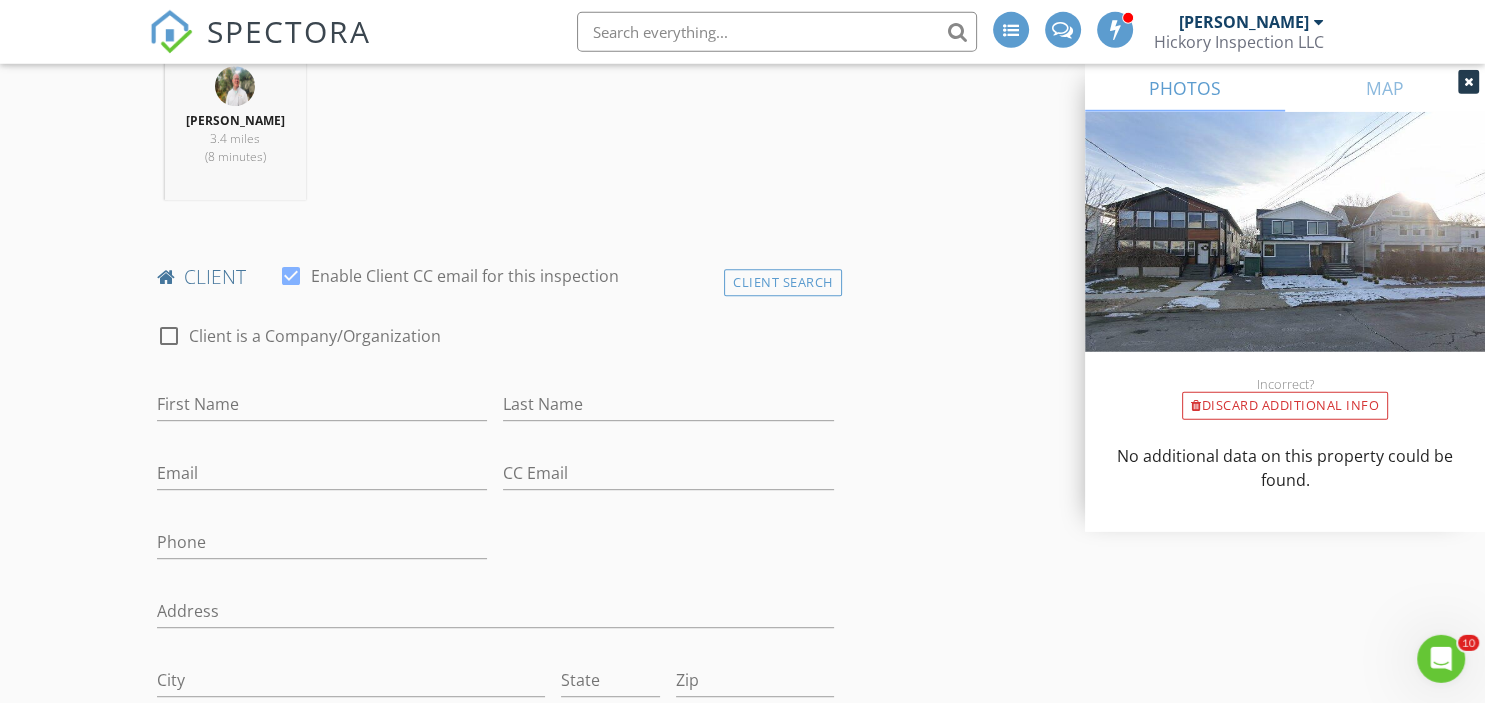 scroll, scrollTop: 880, scrollLeft: 0, axis: vertical 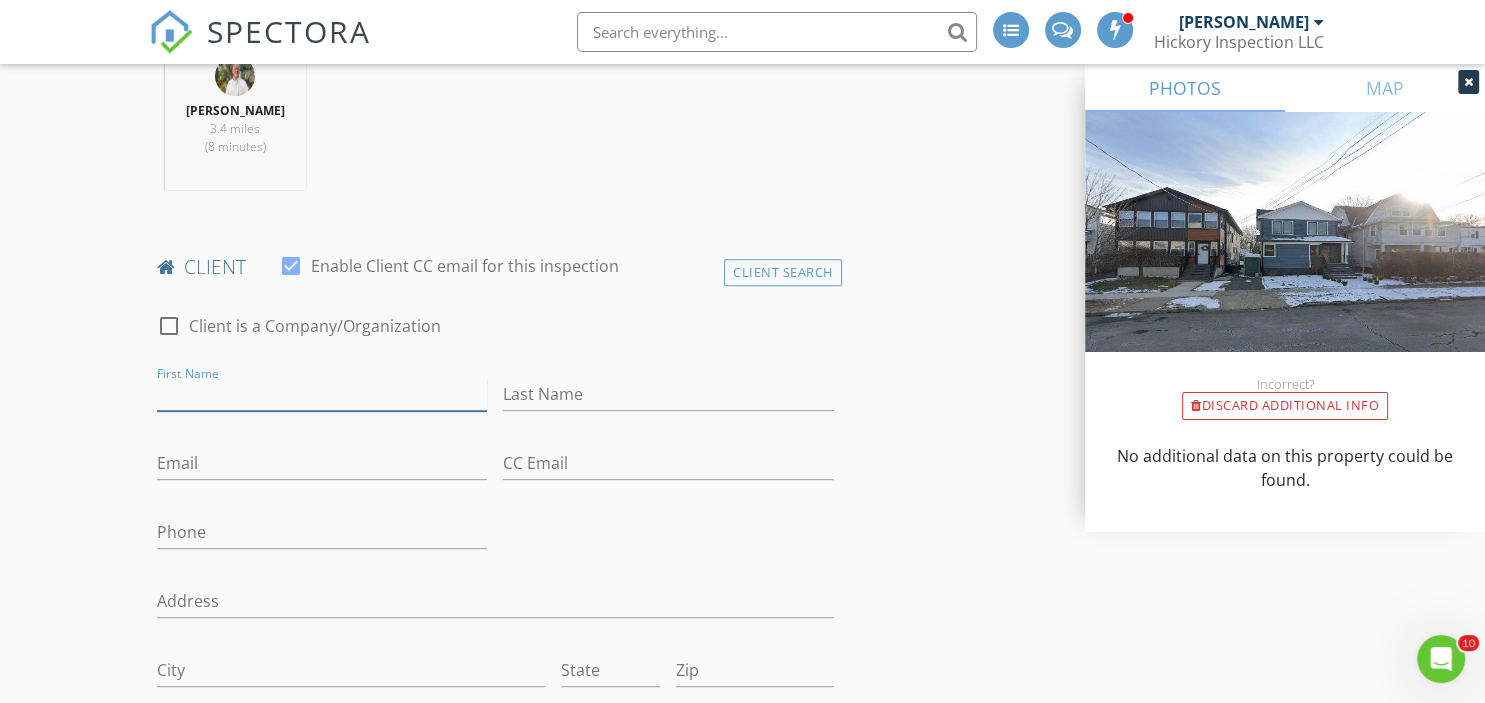 click on "First Name" at bounding box center (322, 394) 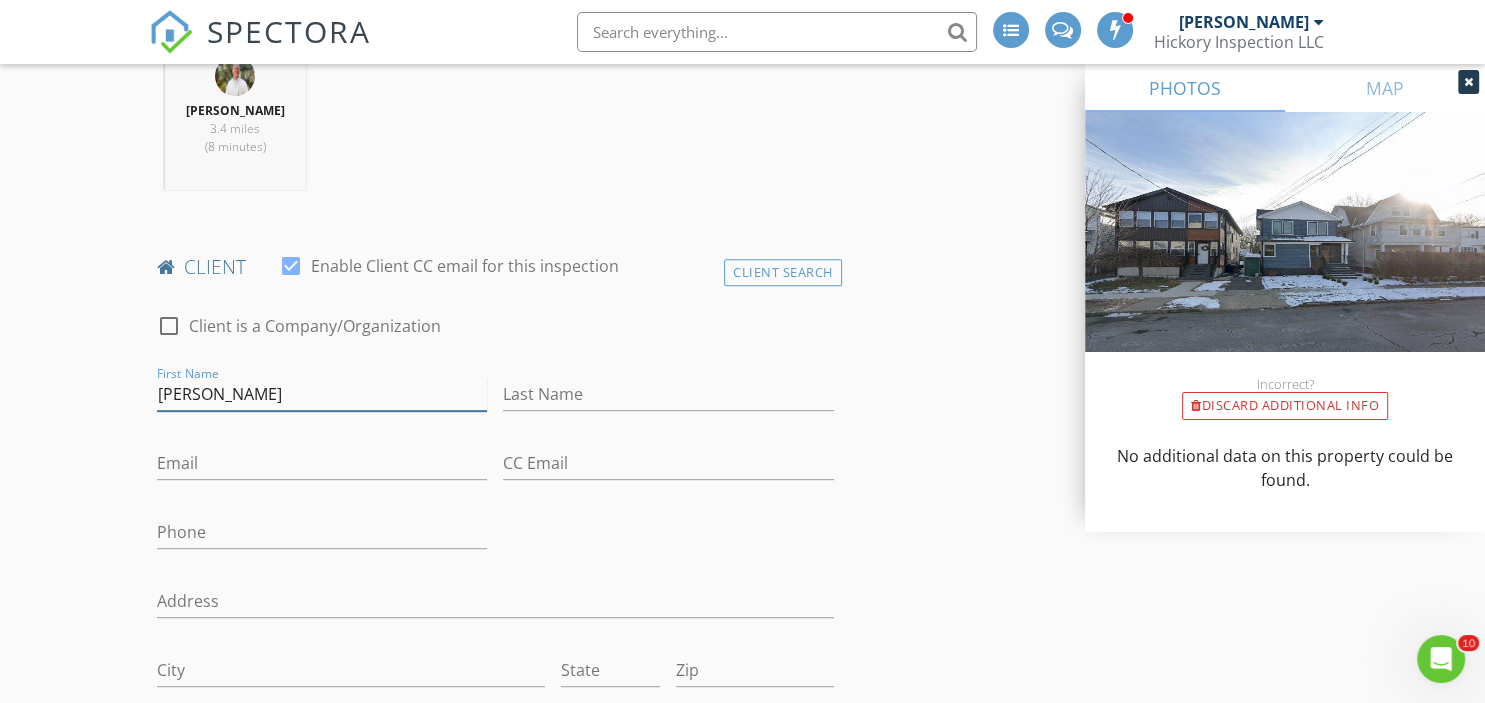 type on "[PERSON_NAME]" 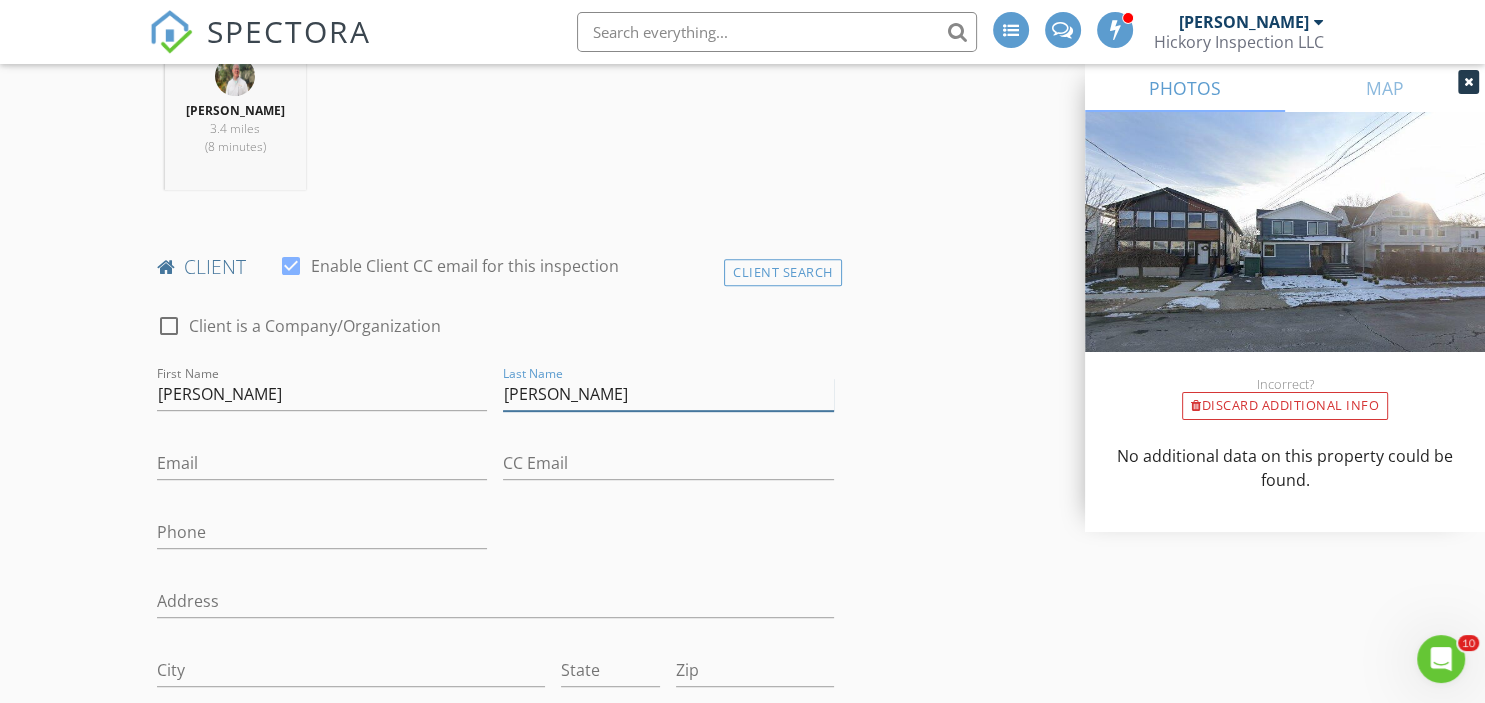 type on "[PERSON_NAME]" 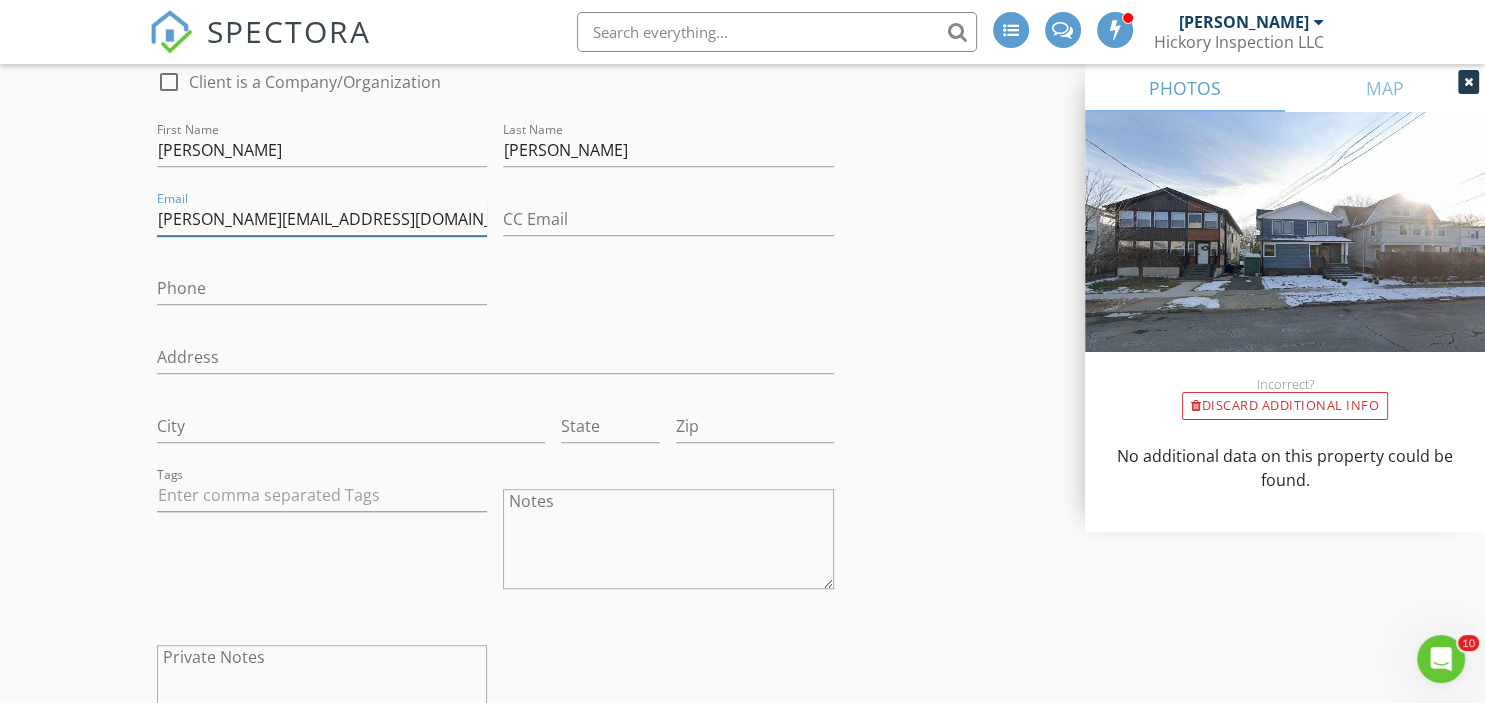 scroll, scrollTop: 1056, scrollLeft: 0, axis: vertical 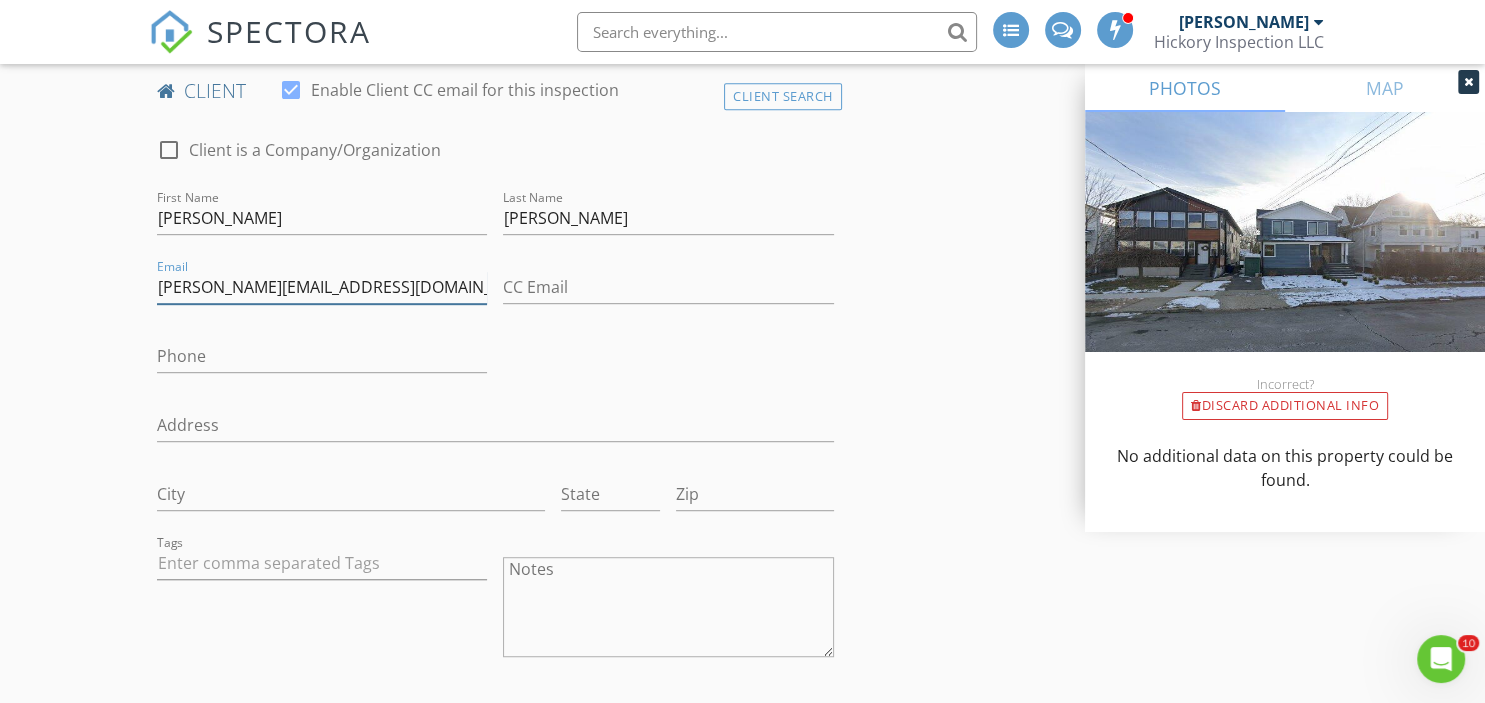 type on "[PERSON_NAME][EMAIL_ADDRESS][DOMAIN_NAME]" 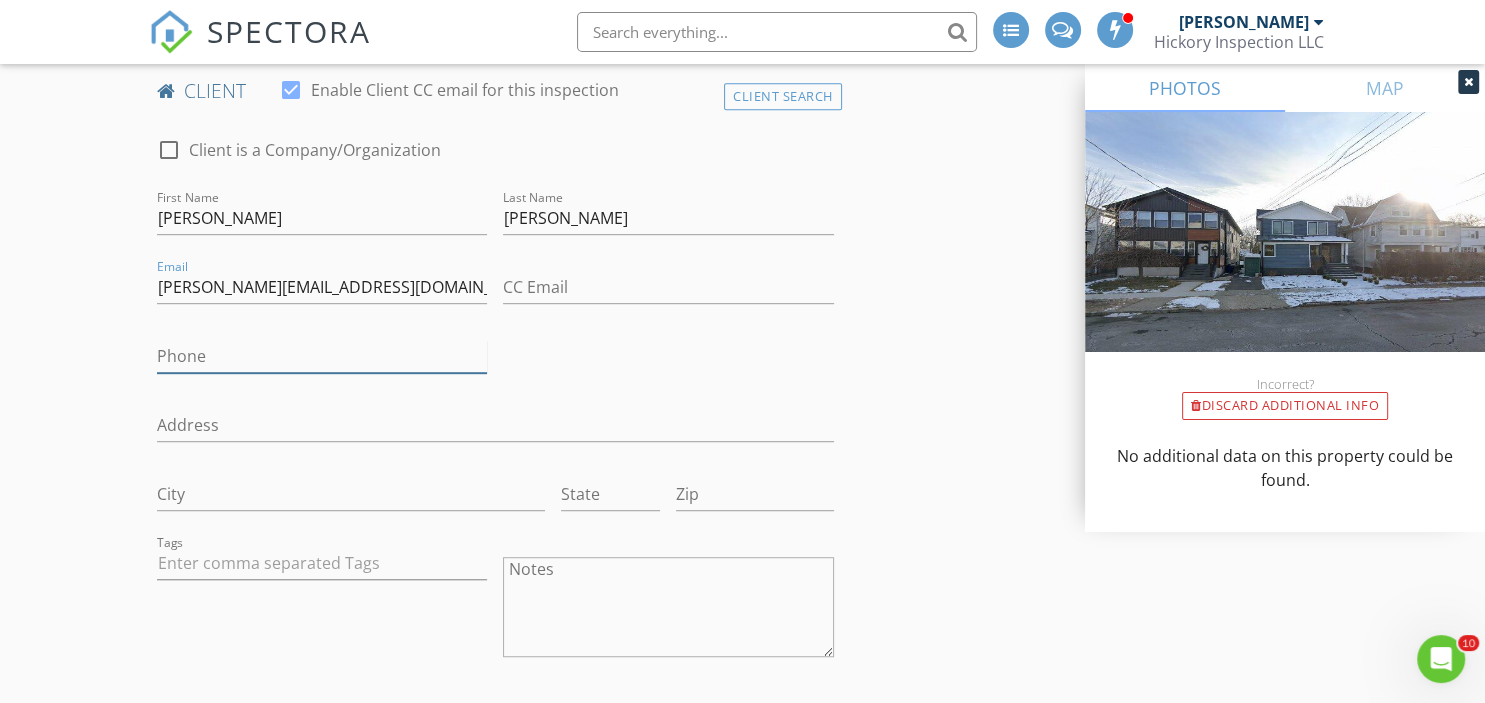 click on "Phone" at bounding box center [322, 356] 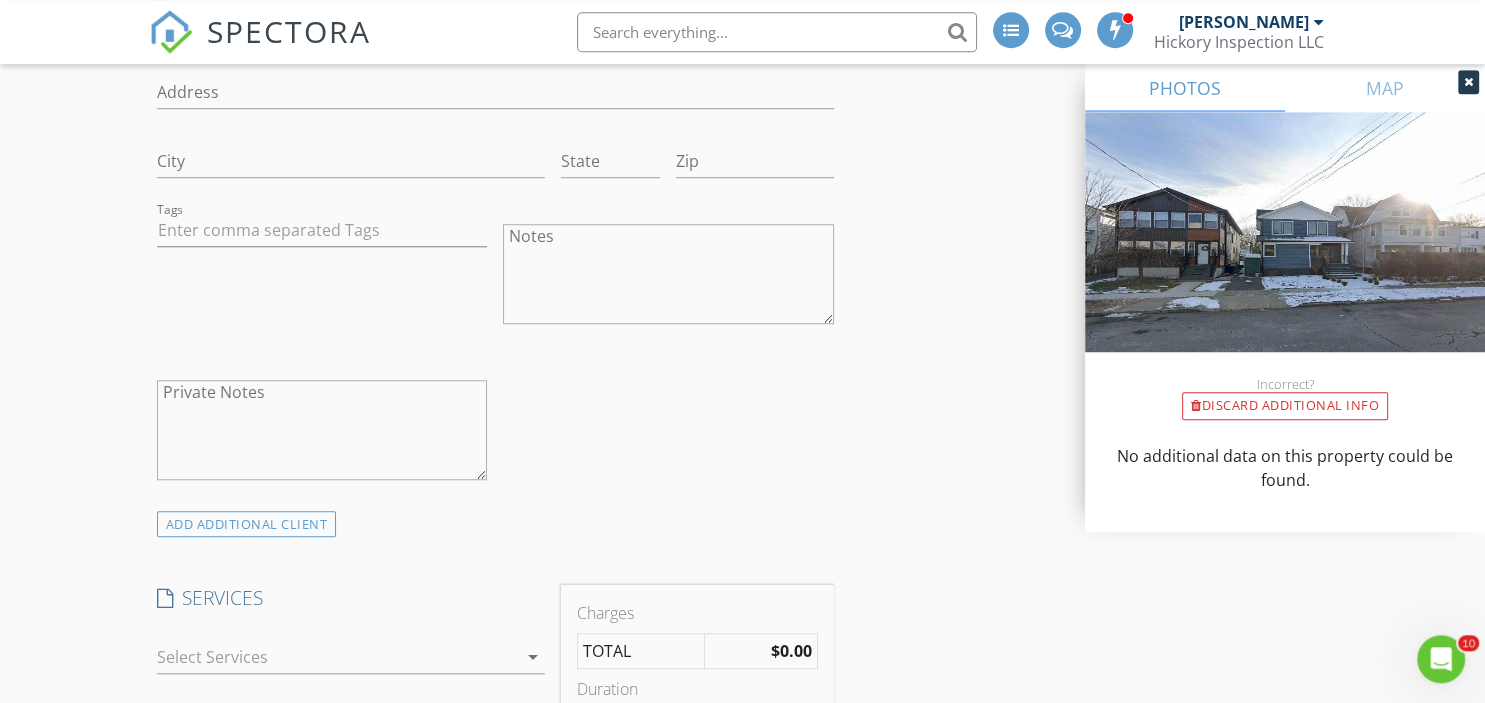 scroll, scrollTop: 1408, scrollLeft: 0, axis: vertical 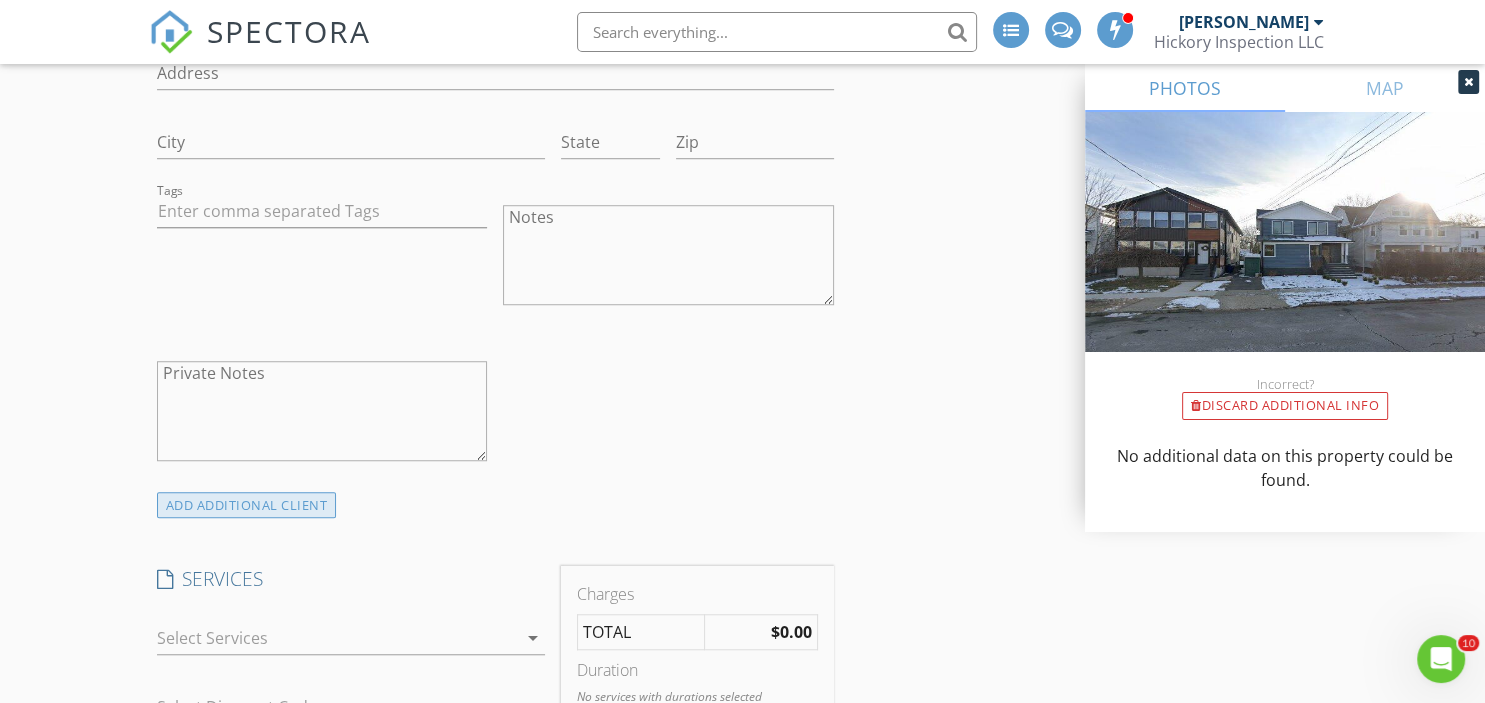 type on "[PHONE_NUMBER]" 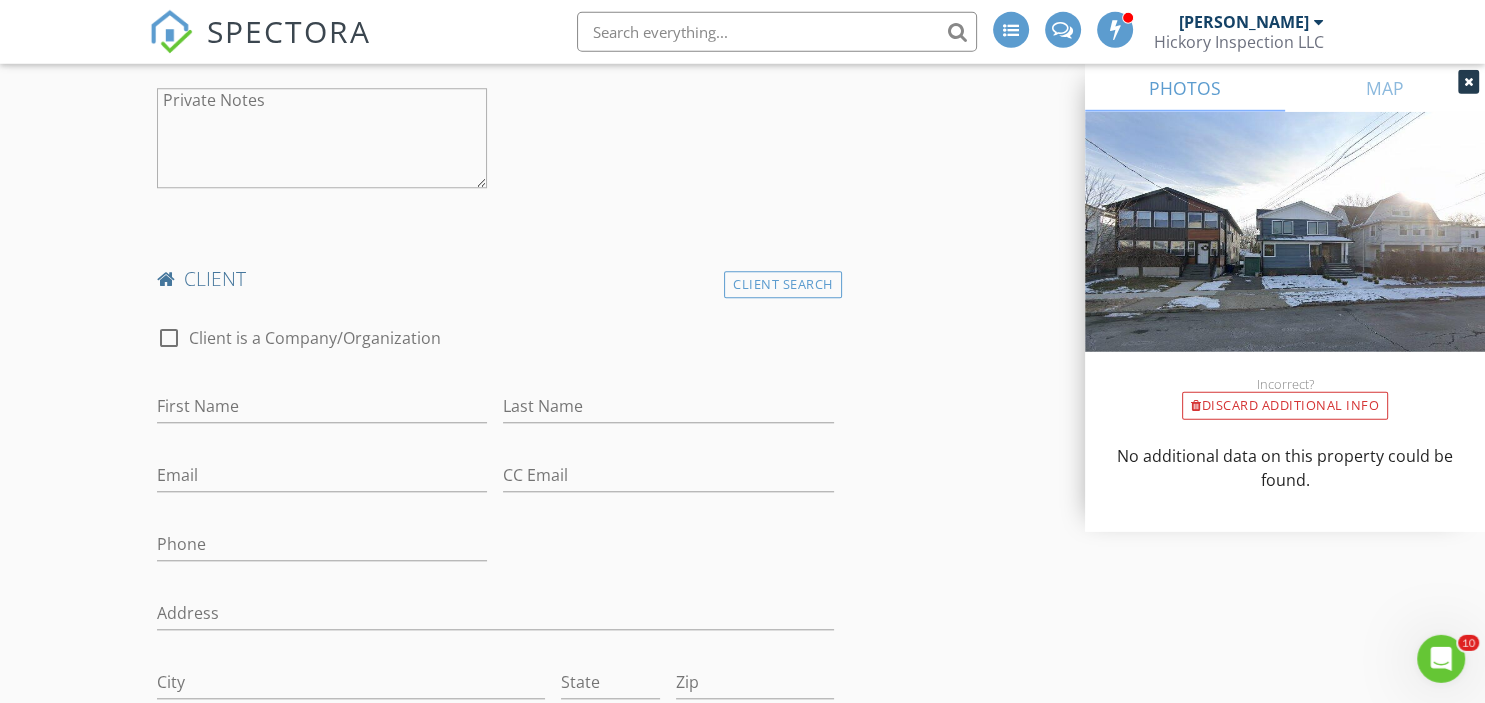 scroll, scrollTop: 1760, scrollLeft: 0, axis: vertical 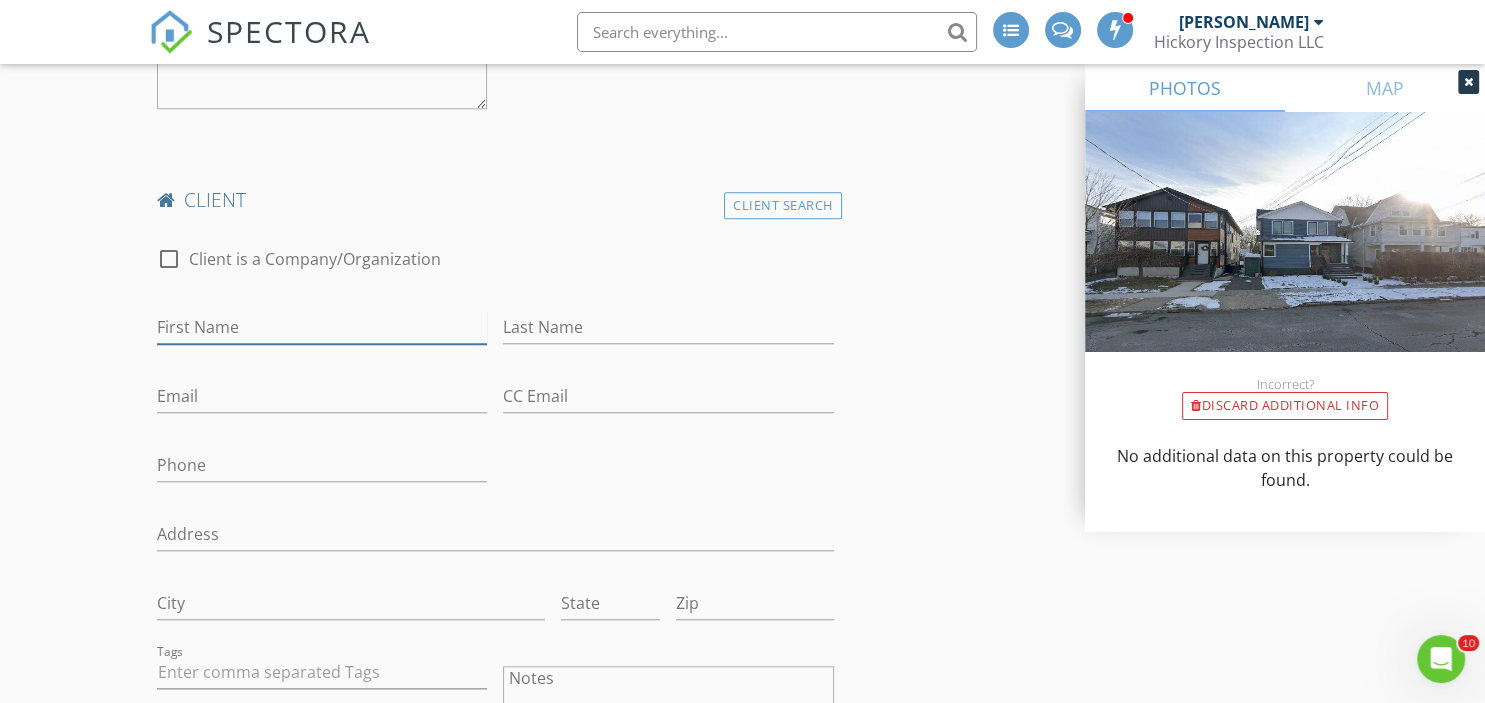 click on "First Name" at bounding box center (322, 327) 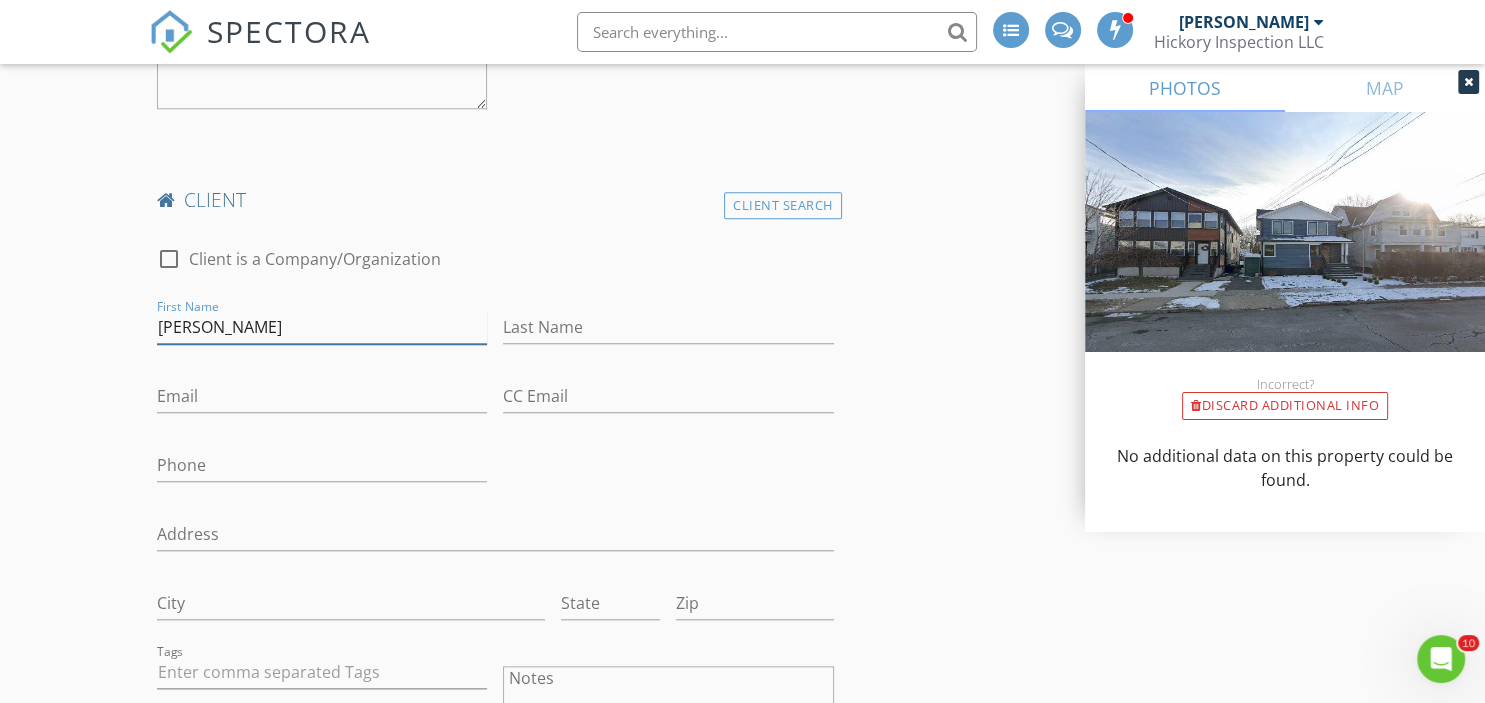 type on "[PERSON_NAME]" 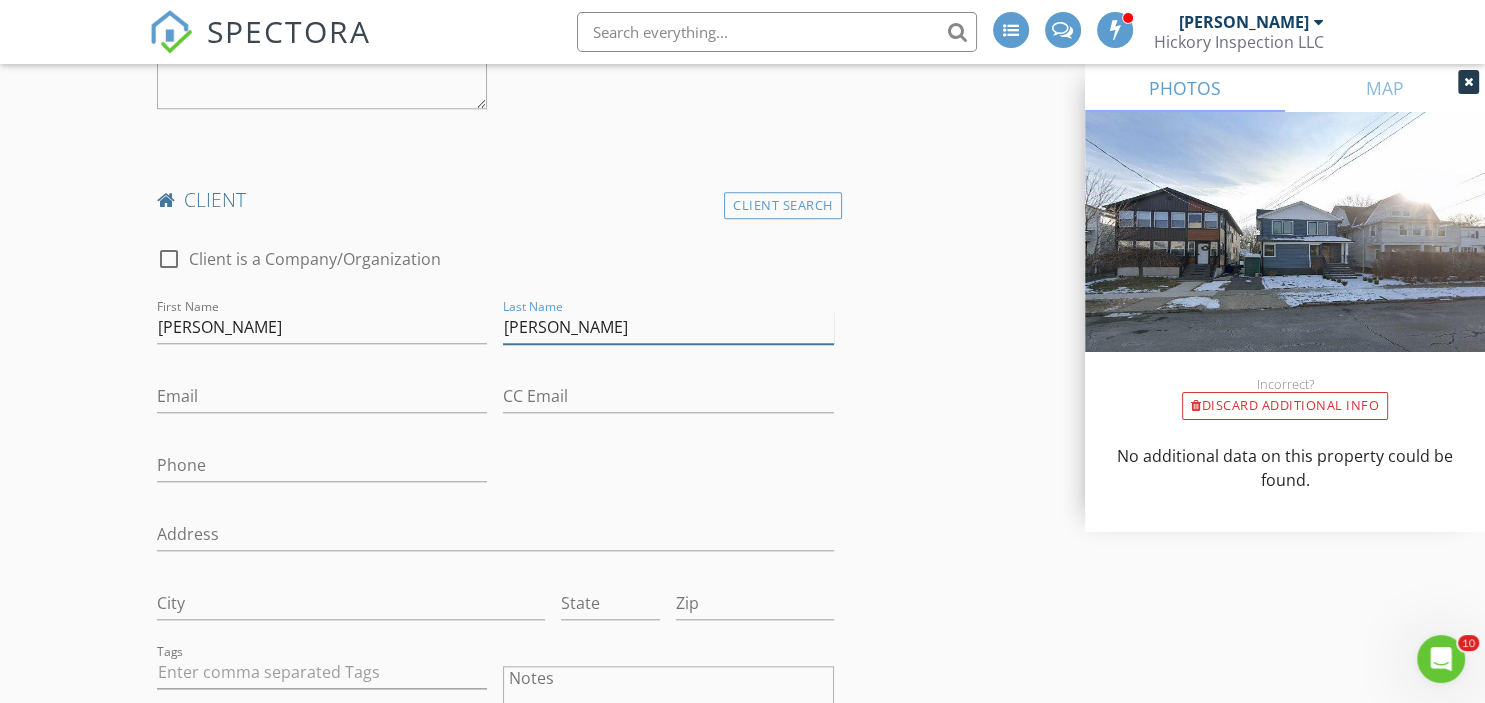 type on "mcClellan" 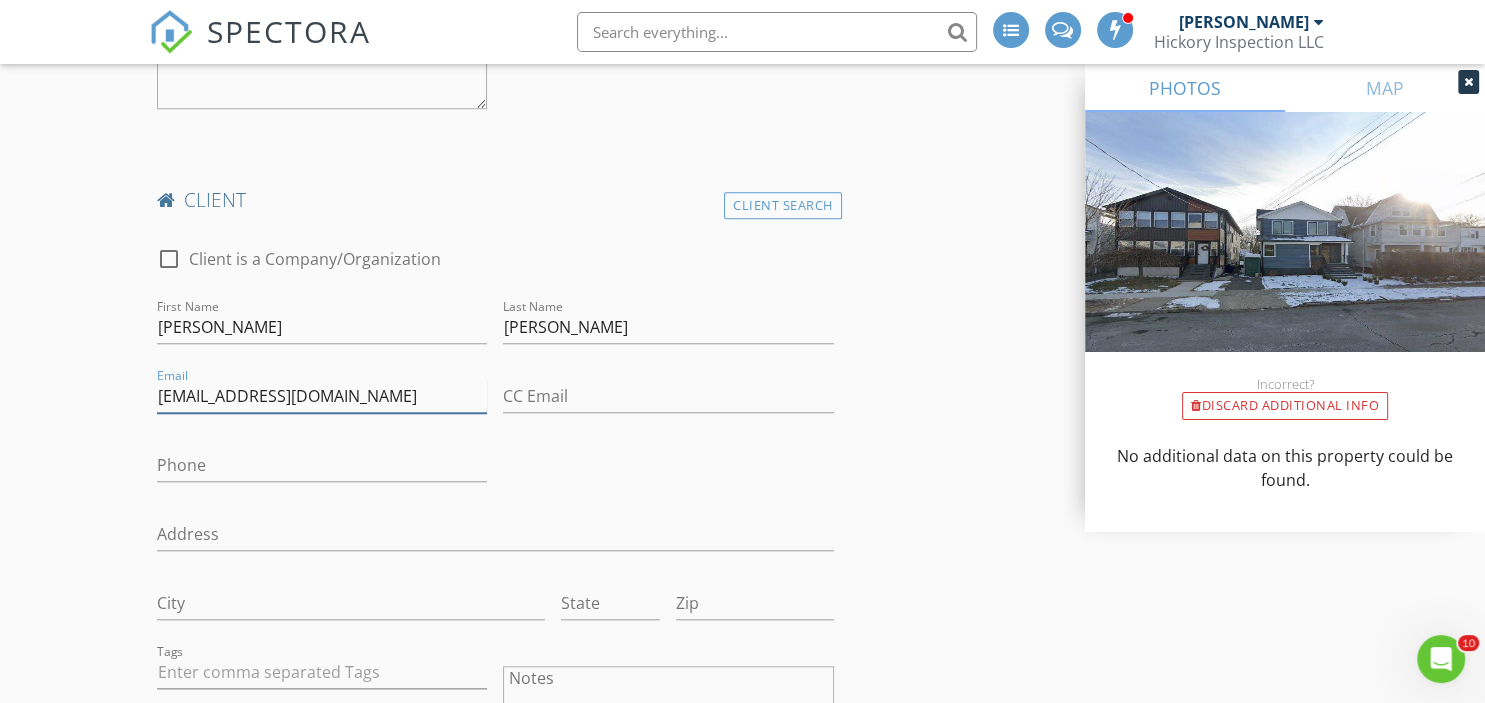 type on "djmclellan87@gmail.com" 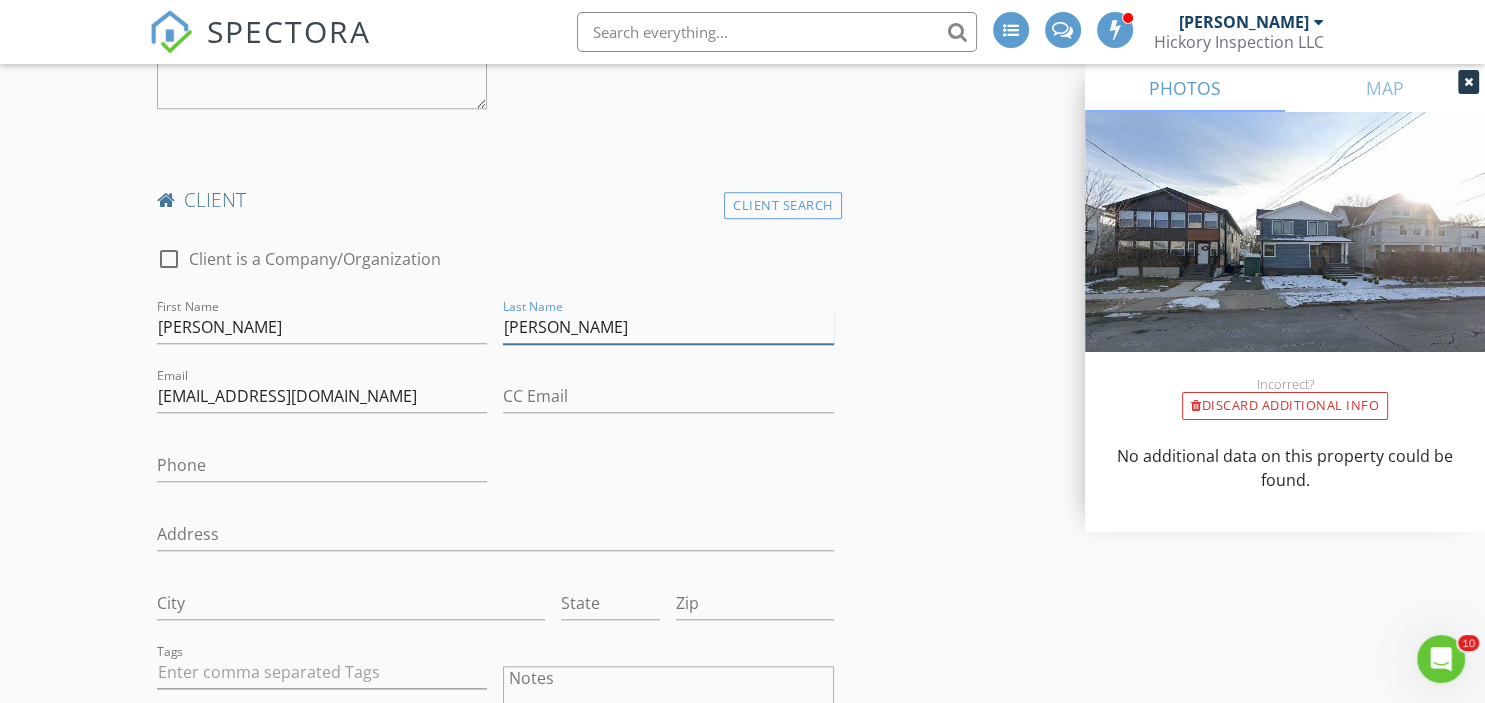 click on "mcClellan" at bounding box center [668, 327] 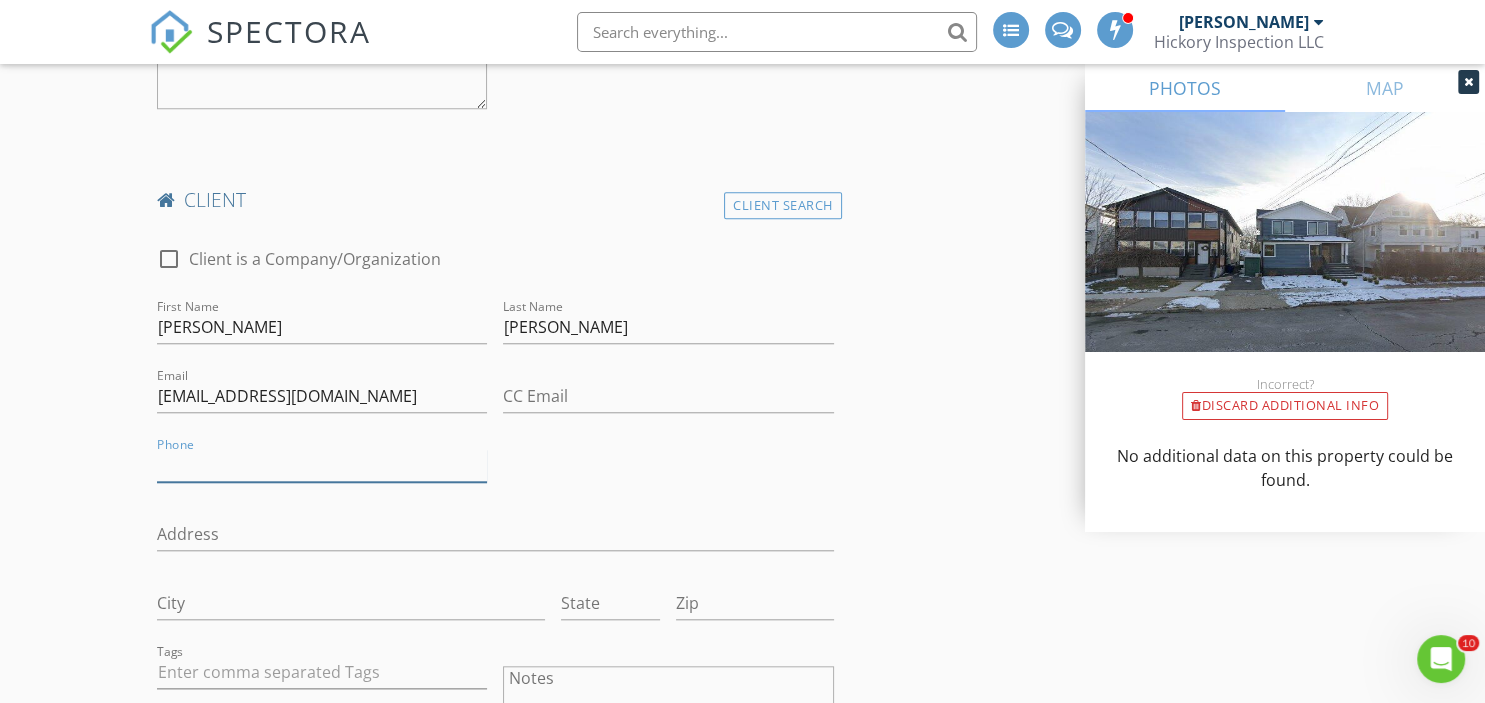 click on "Phone" at bounding box center [322, 465] 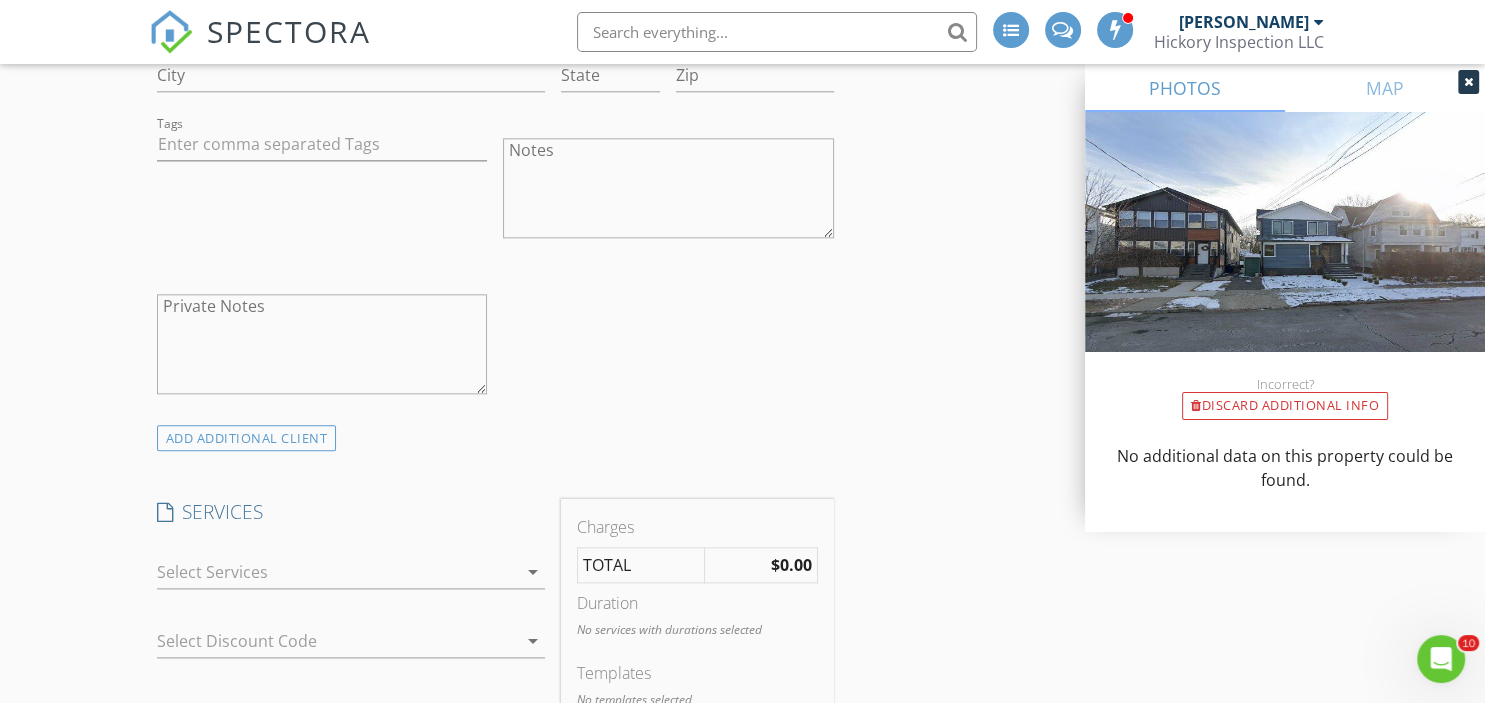 scroll, scrollTop: 2464, scrollLeft: 0, axis: vertical 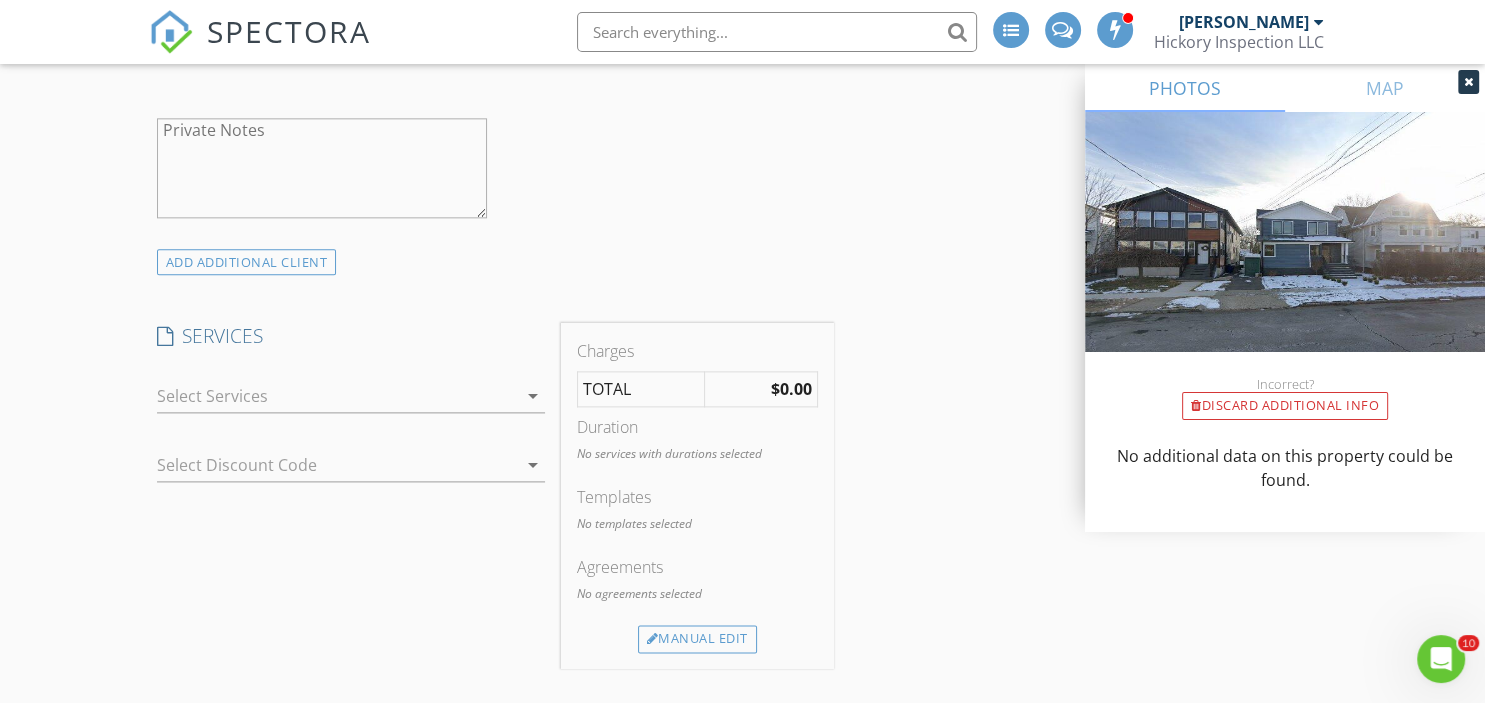 type on "347-266-5285" 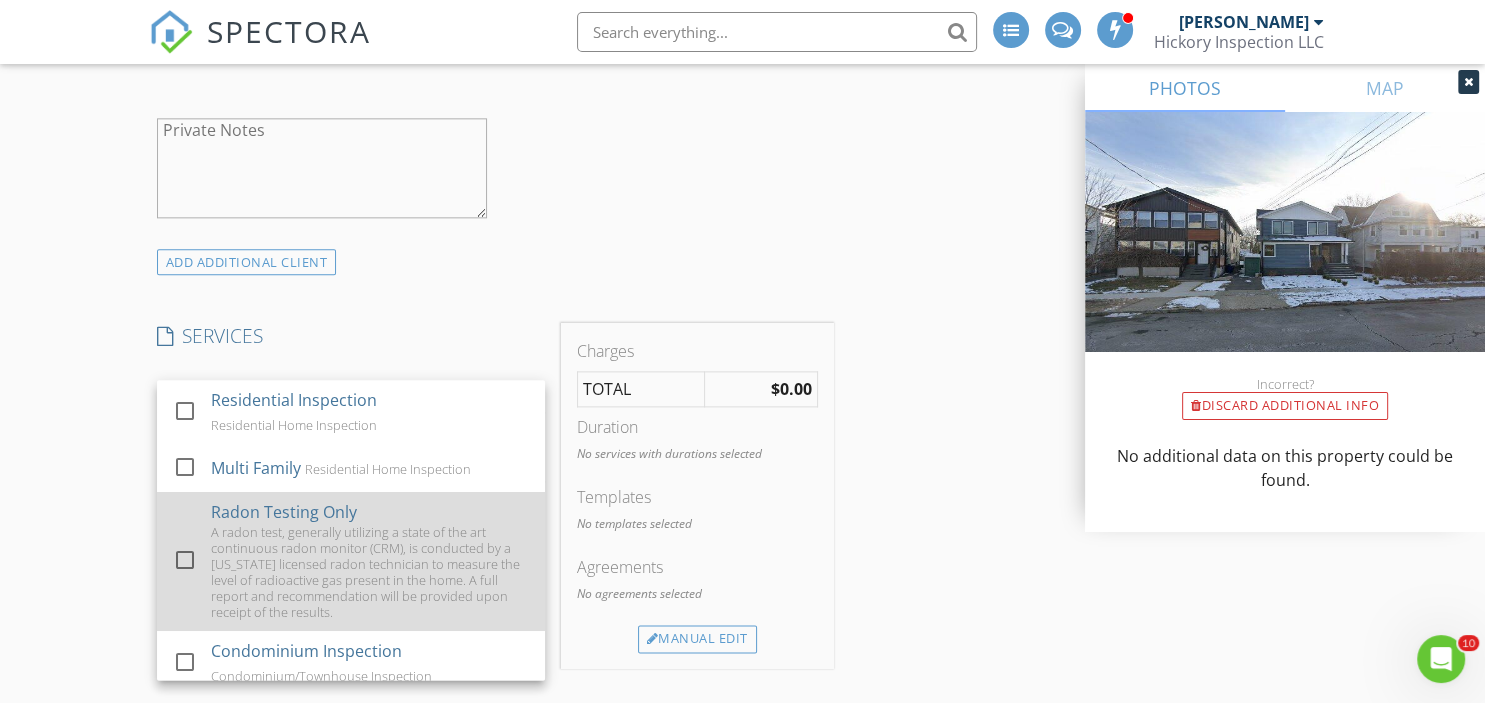 click at bounding box center (185, 560) 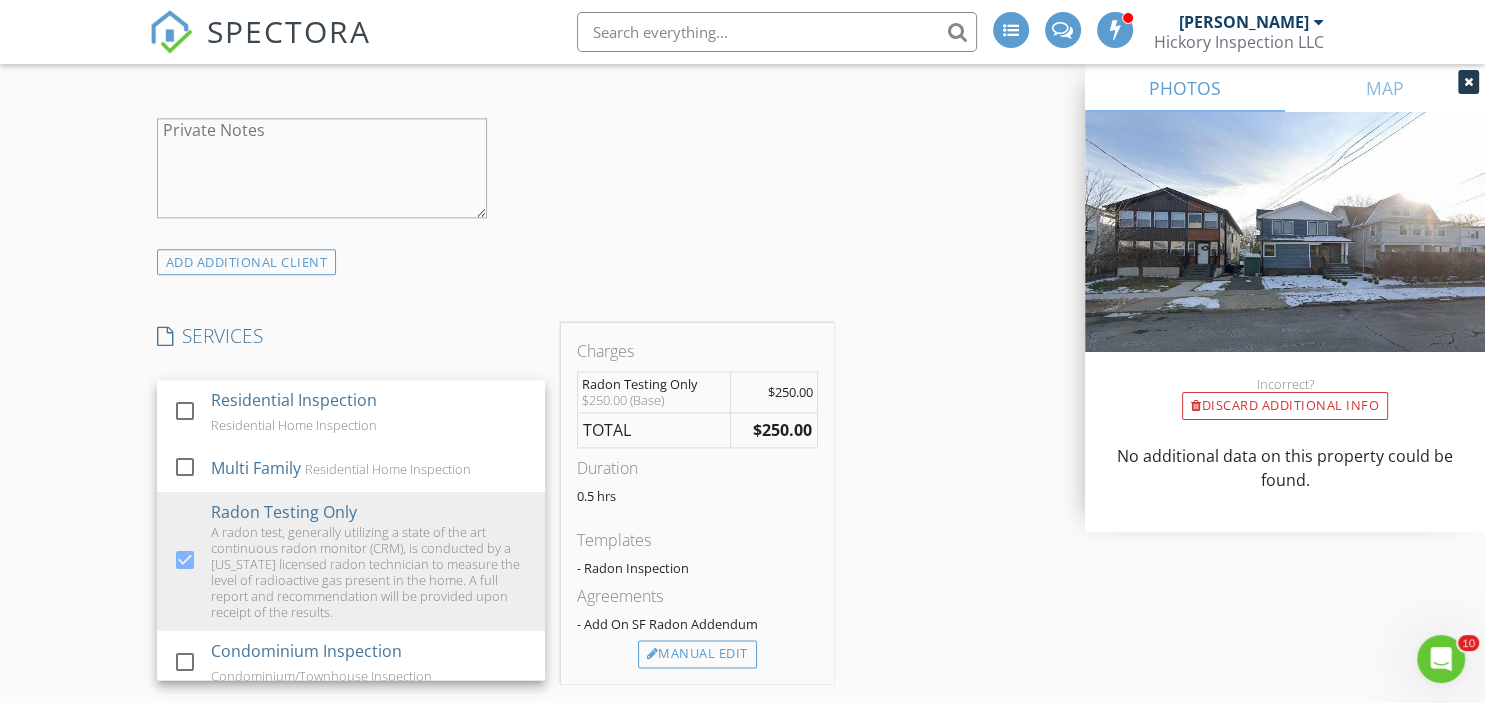 click on "INSPECTOR(S)
check_box   Brian Archibald   PRIMARY   check_box_outline_blank   Jim Machovsky     check_box_outline_blank   Anthony D'Annunzio     check_box_outline_blank   Jesse Boonstra     Brian Archibald arrow_drop_down   check_box Brian Archibald specifically requested
Date/Time
07/12/2025 8:00 AM
Location
Address Search       Address 19A Central Ave   Unit   City Montclair   State NJ   Zip 07042   County Essex     Square Feet   Year Built   Foundation arrow_drop_down     Brian Archibald     3.4 miles     (8 minutes)
client
check_box Enable Client CC email for this inspection   Client Search     check_box_outline_blank Client is a Company/Organization     First Name Rocco   Last Name Ali   Email roccojali@gmail.com   CC Email   Phone 917-559-7405   Address   City   State   Zip     Tags         Notes   Private Notes       Client Search         First Name" at bounding box center (743, 225) 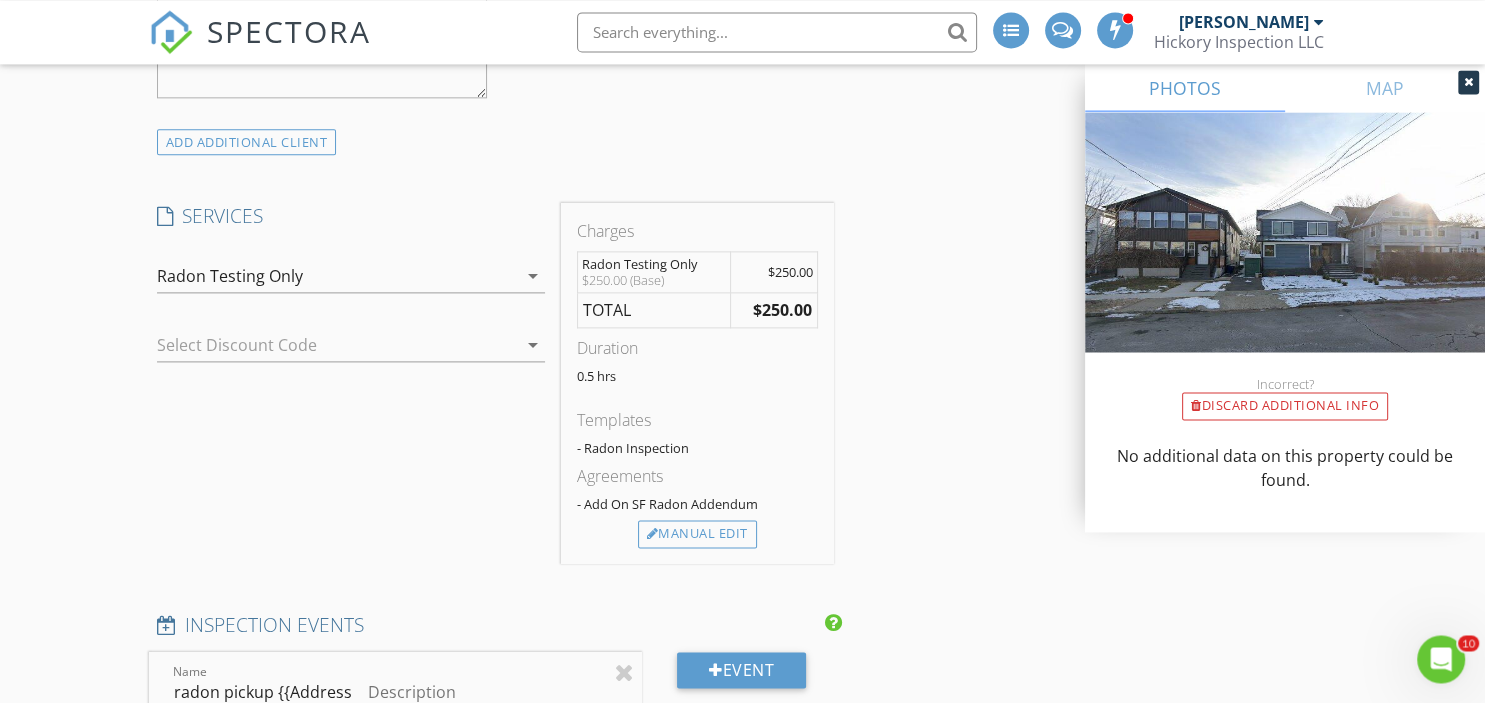 scroll, scrollTop: 2640, scrollLeft: 0, axis: vertical 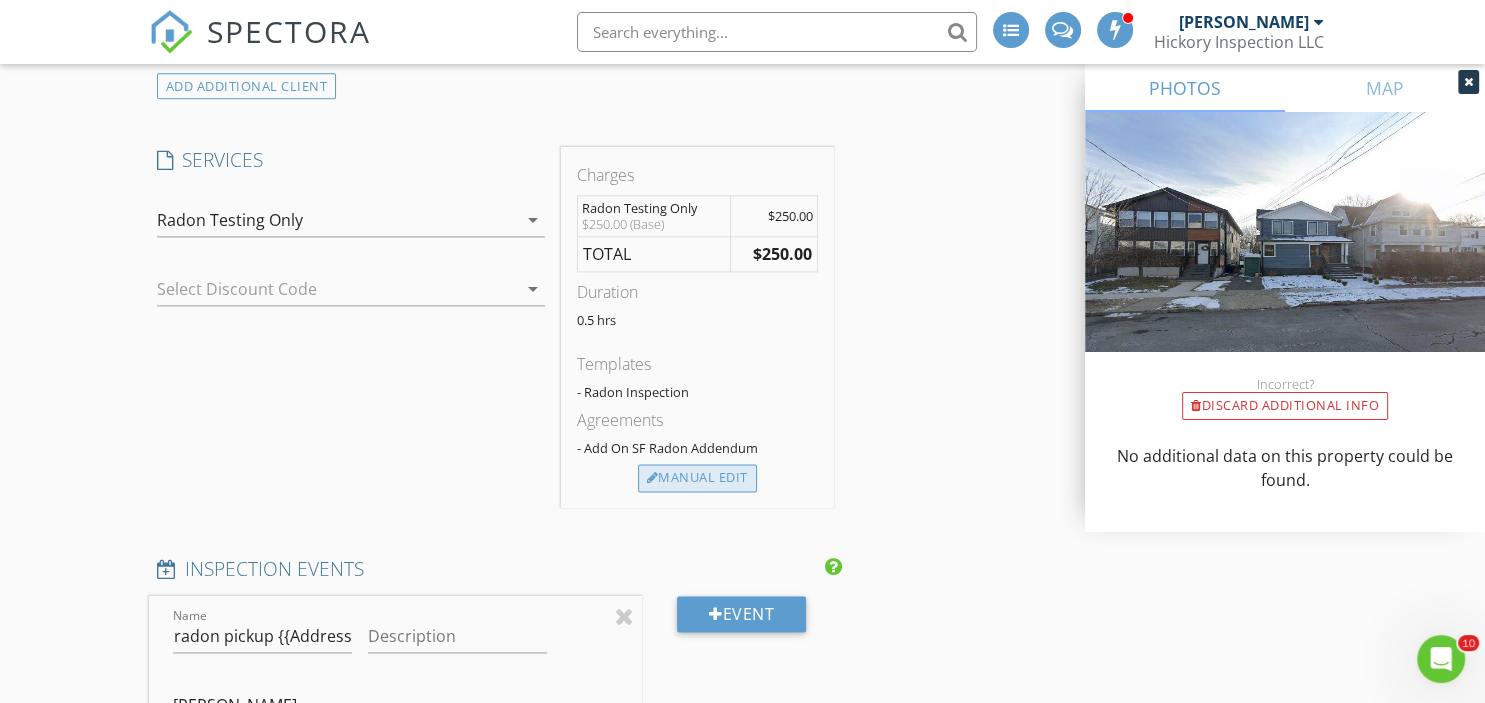 click on "Manual Edit" at bounding box center [697, 478] 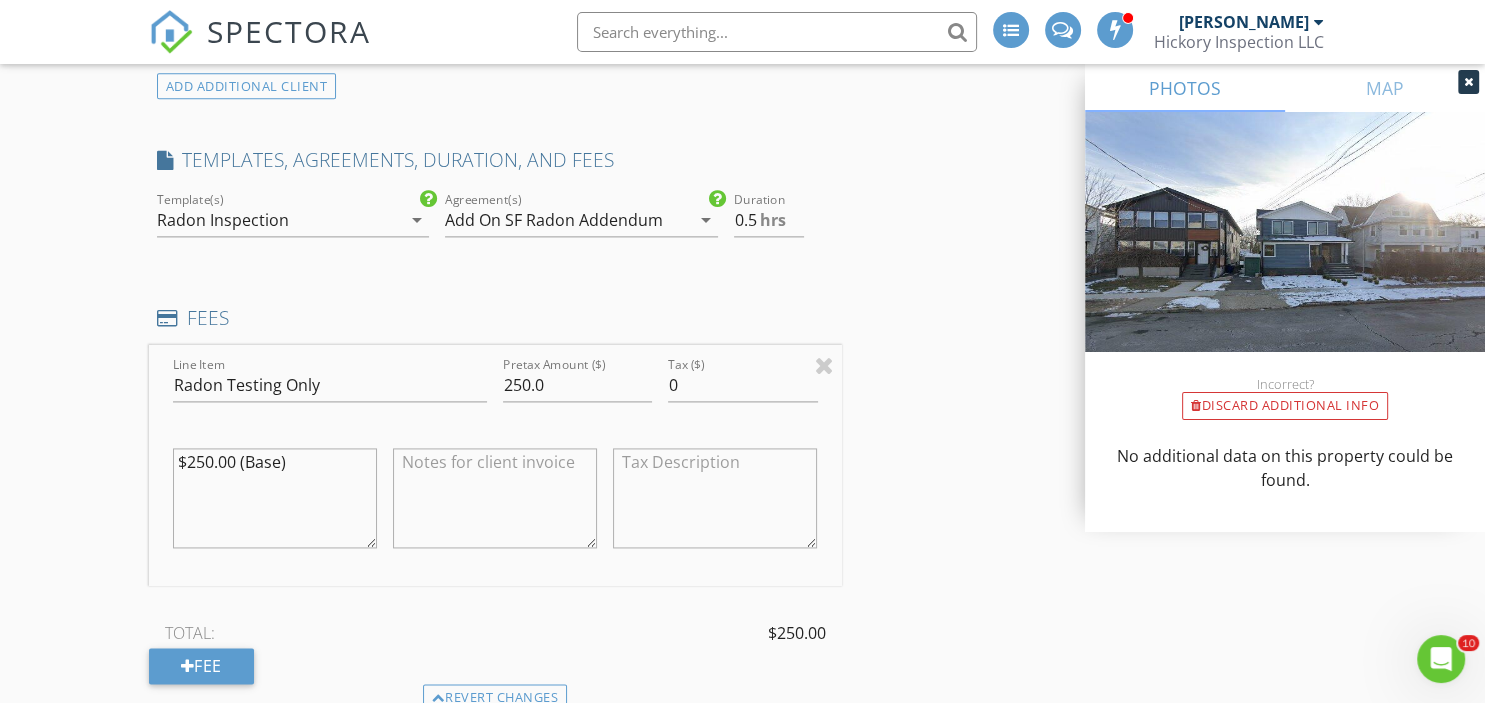 click at bounding box center [495, 498] 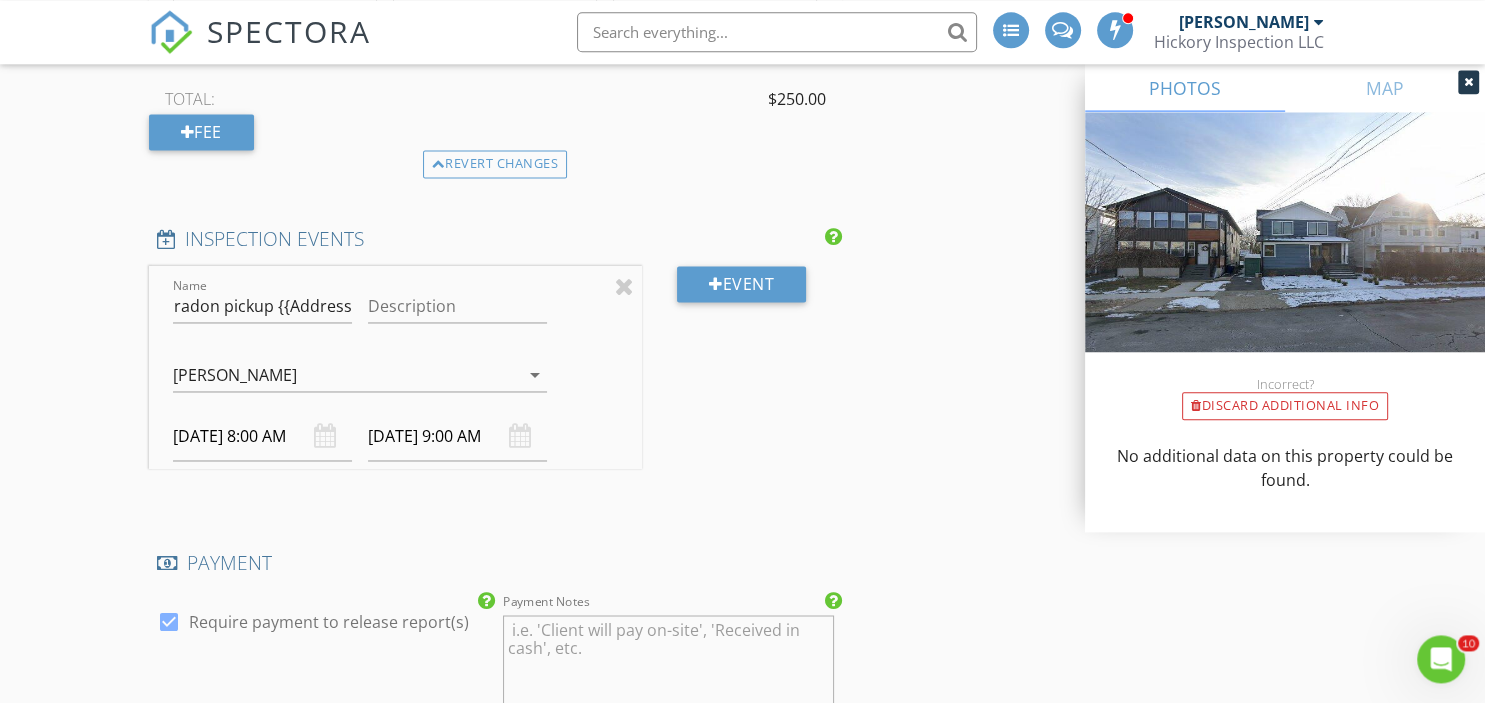 scroll, scrollTop: 3168, scrollLeft: 0, axis: vertical 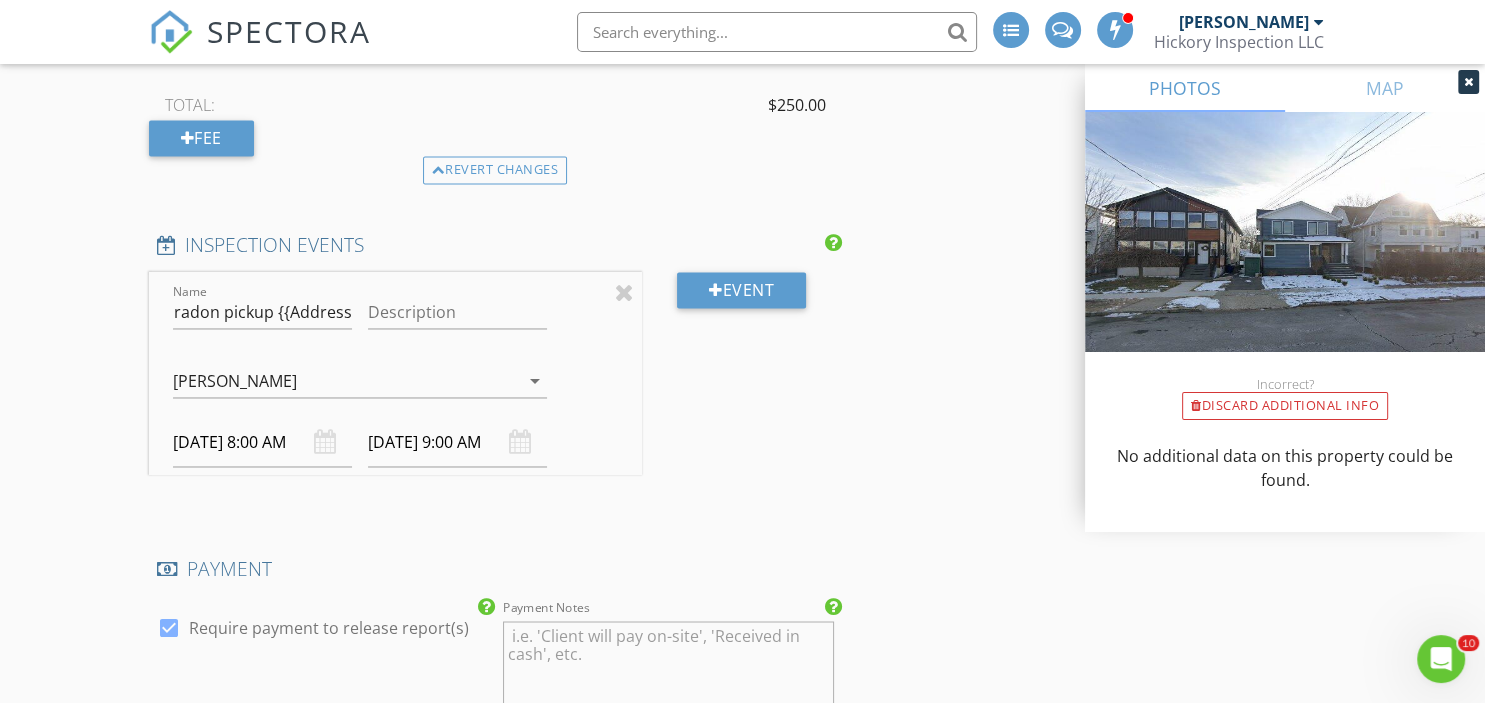 type on "Client requested both Electronic and carbon can testing" 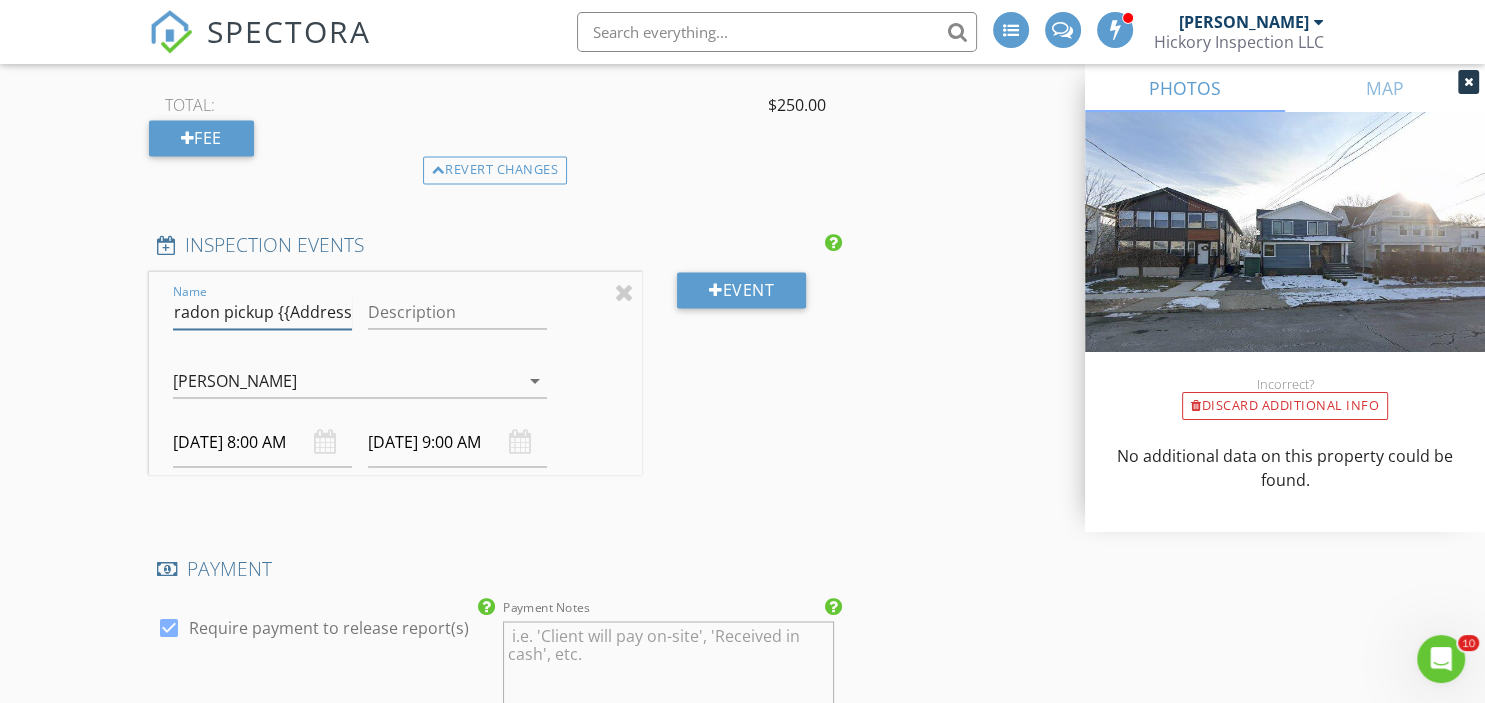drag, startPoint x: 275, startPoint y: 310, endPoint x: 454, endPoint y: 318, distance: 179.17868 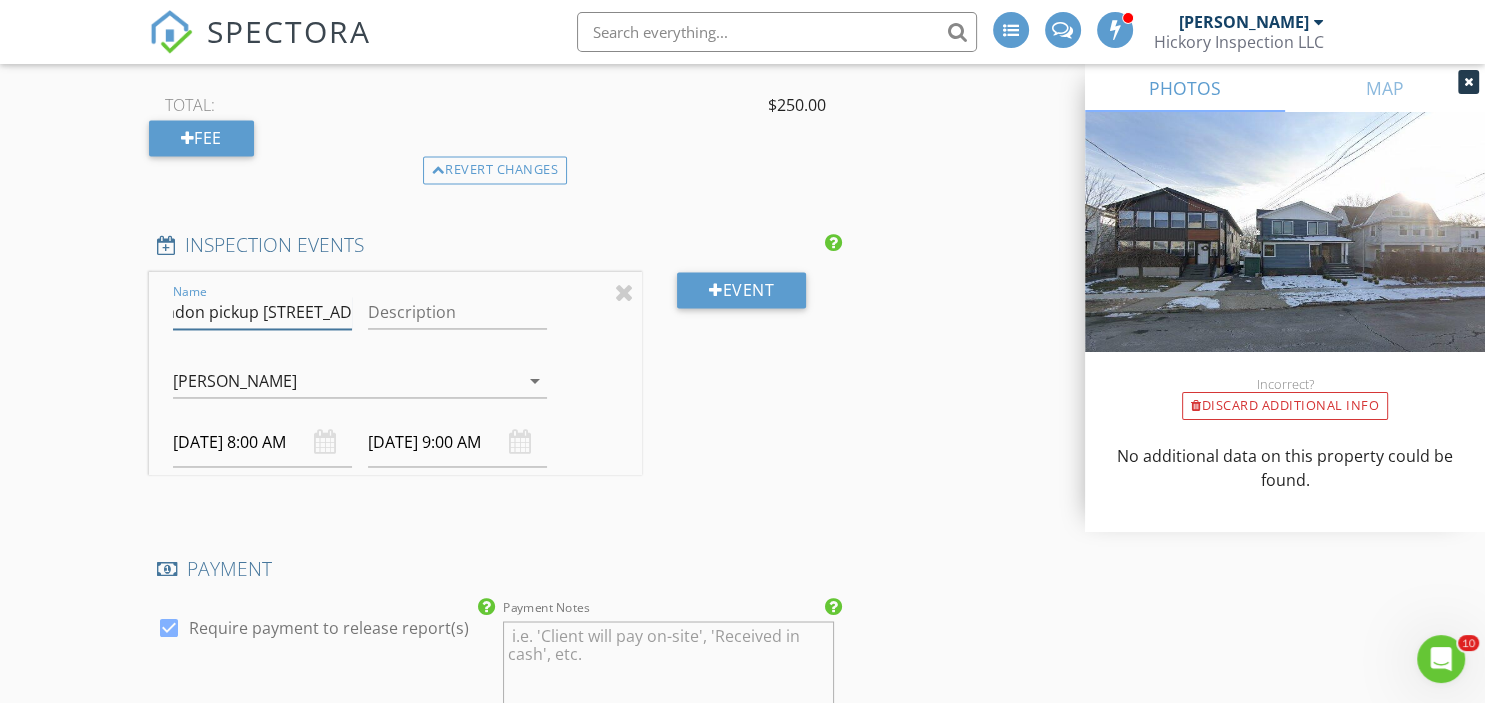 scroll, scrollTop: 0, scrollLeft: 24, axis: horizontal 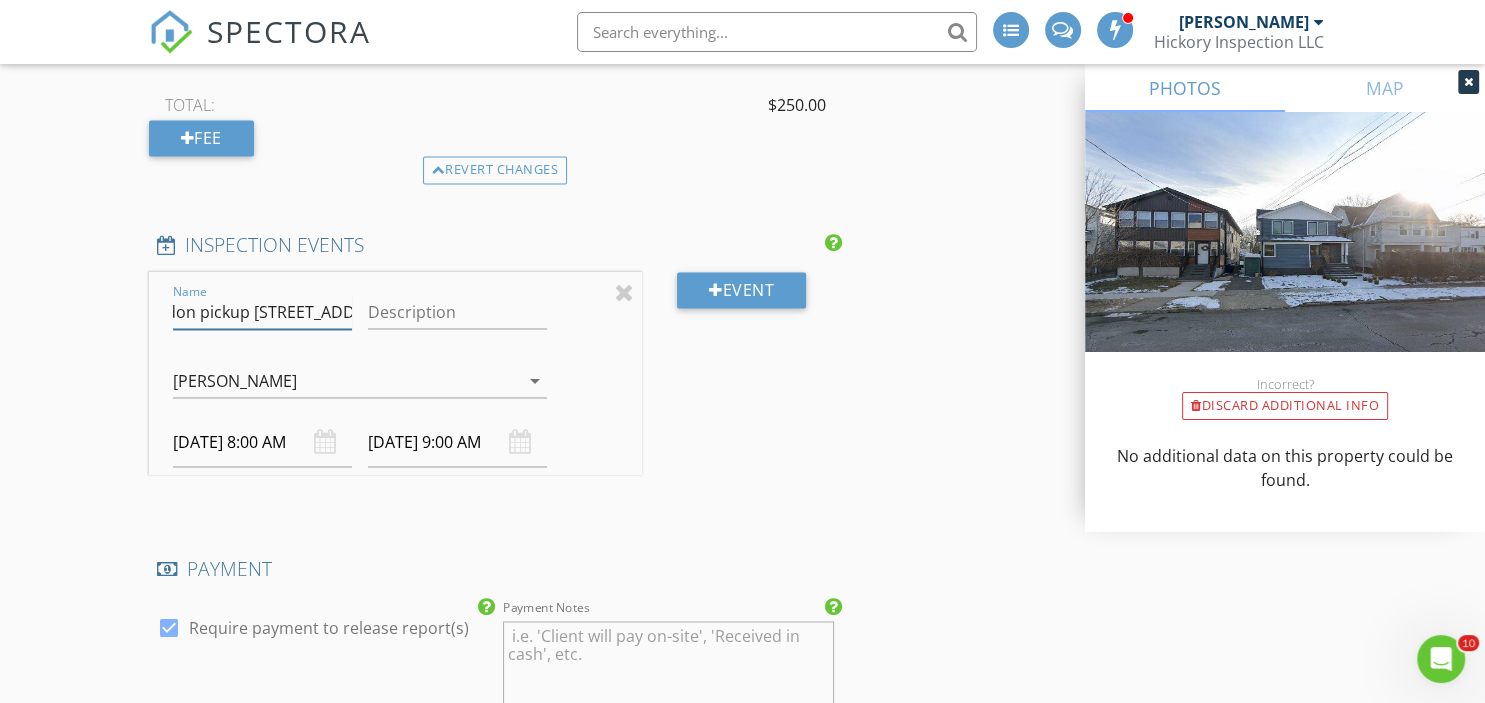 type on "radon pickup [STREET_ADDRESS]" 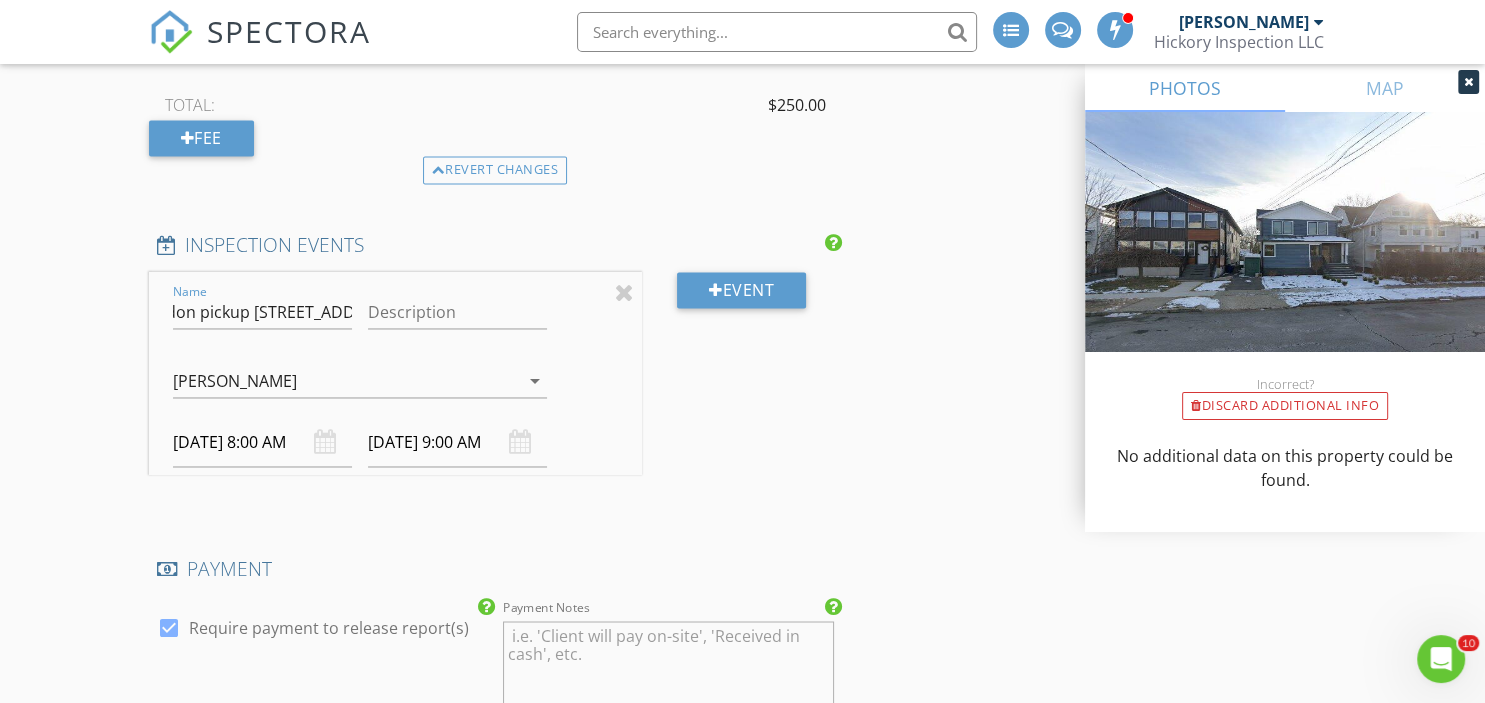click on "07/12/2025 8:00 AM" at bounding box center [262, 442] 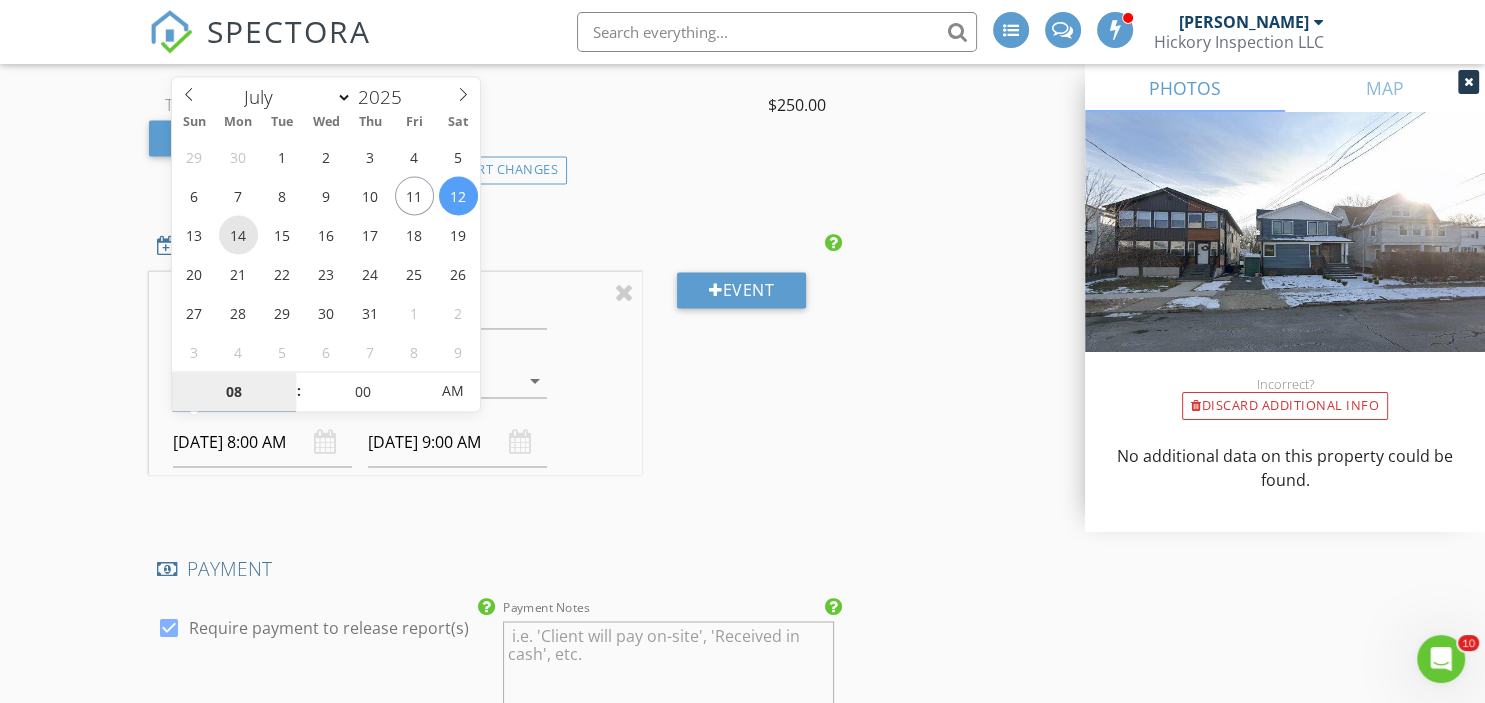 type on "[DATE] 8:00 AM" 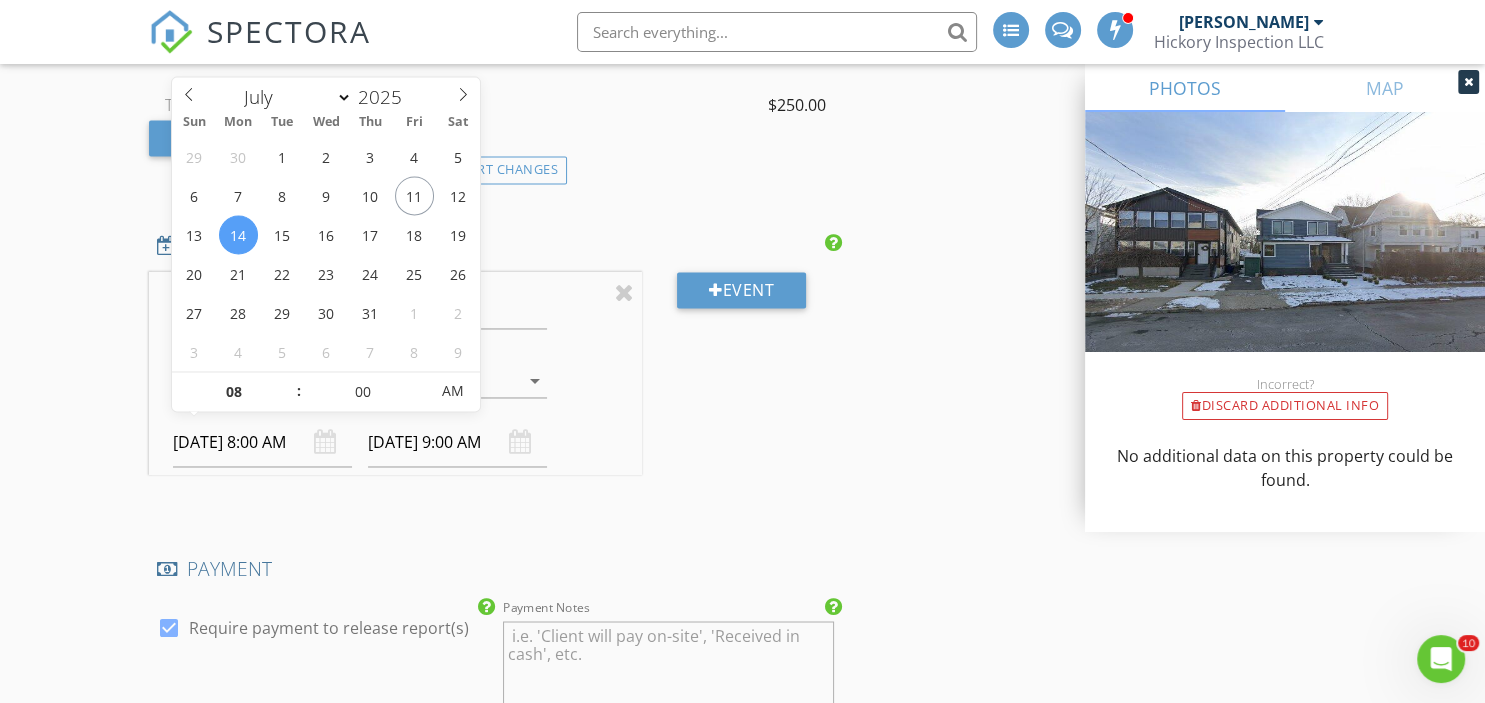 click on "Event" at bounding box center (742, 389) 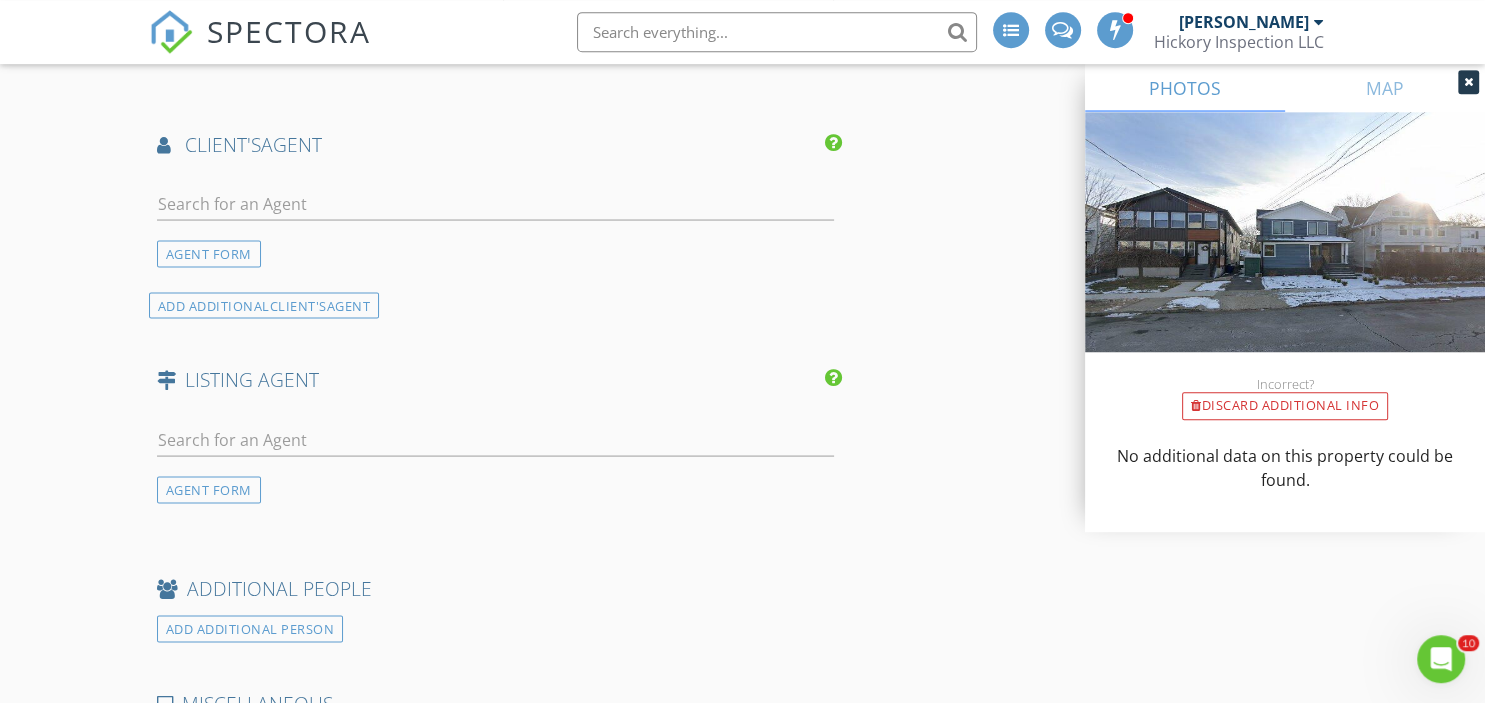 scroll, scrollTop: 3872, scrollLeft: 0, axis: vertical 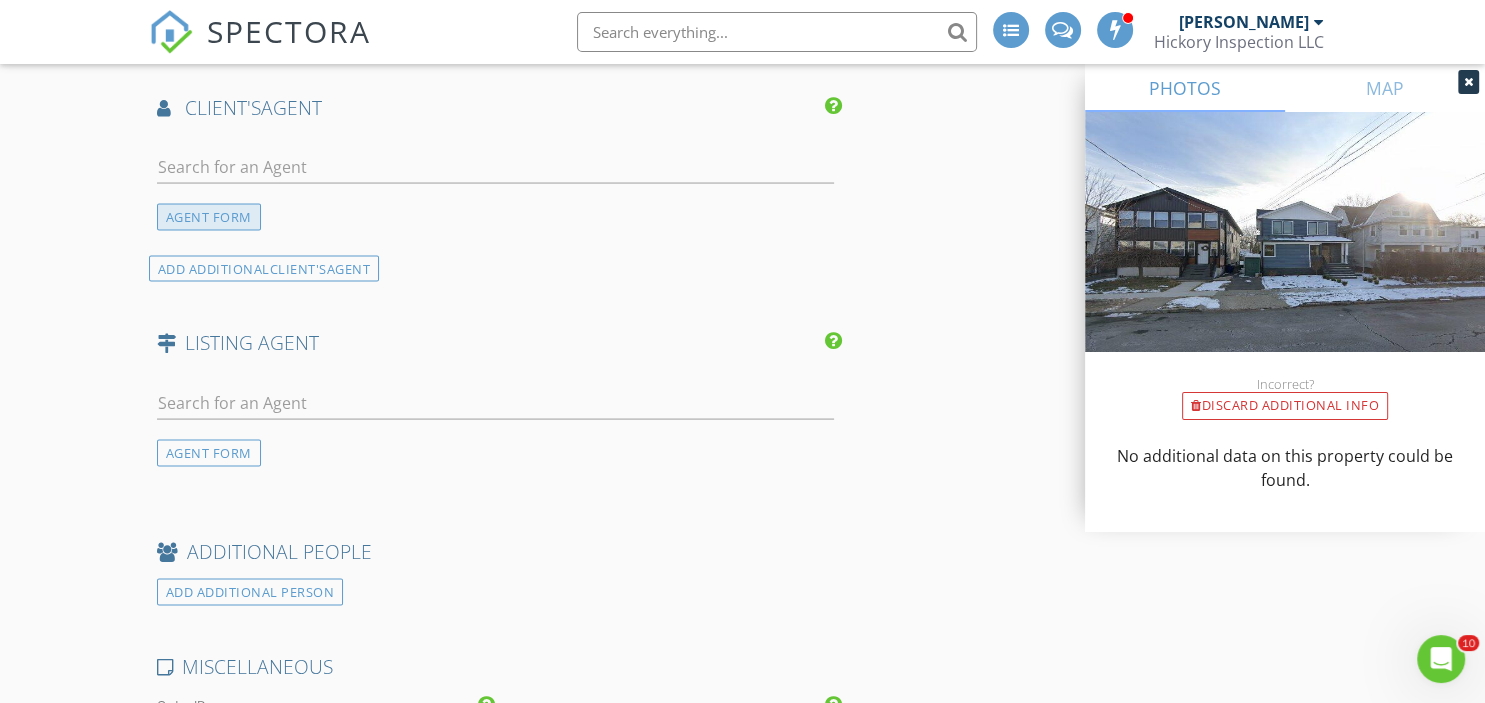 click on "AGENT FORM" at bounding box center [209, 217] 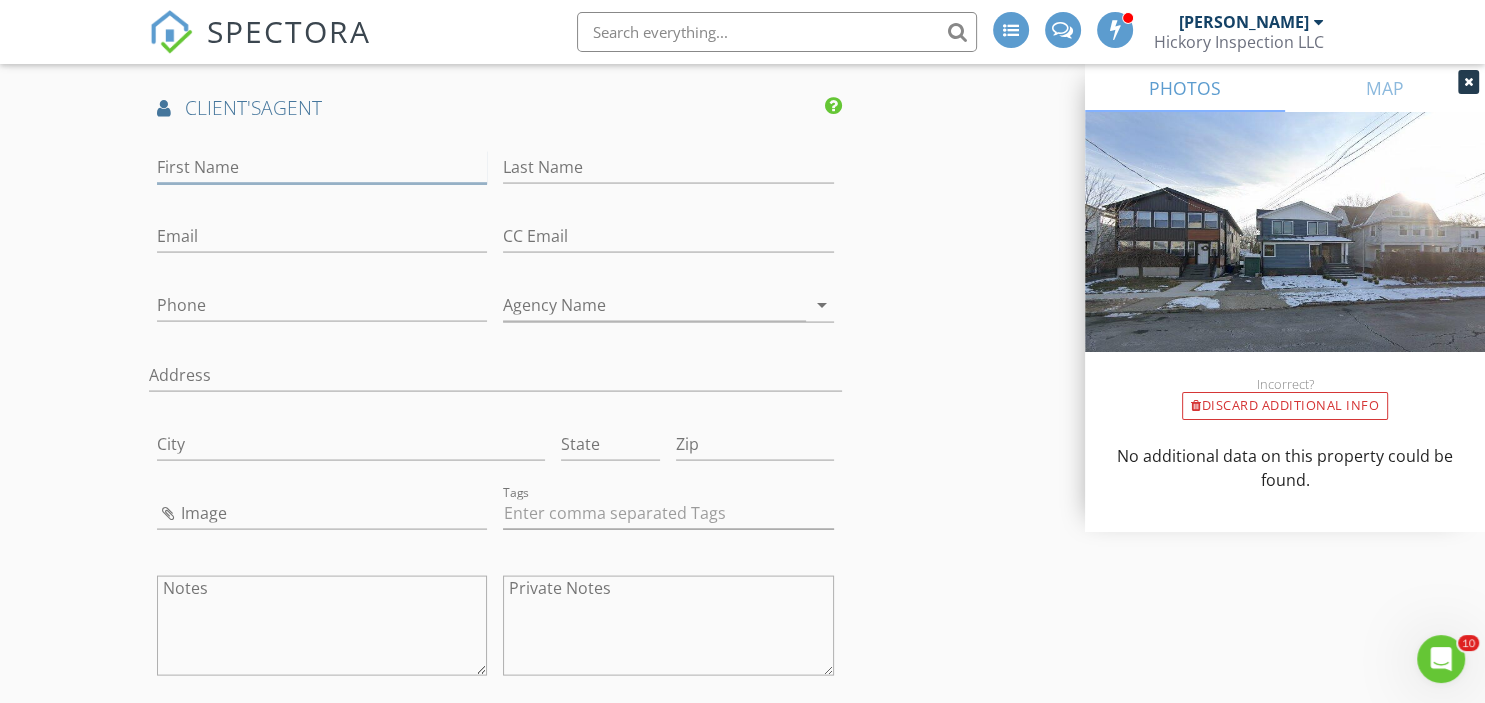 click on "First Name" at bounding box center [322, 167] 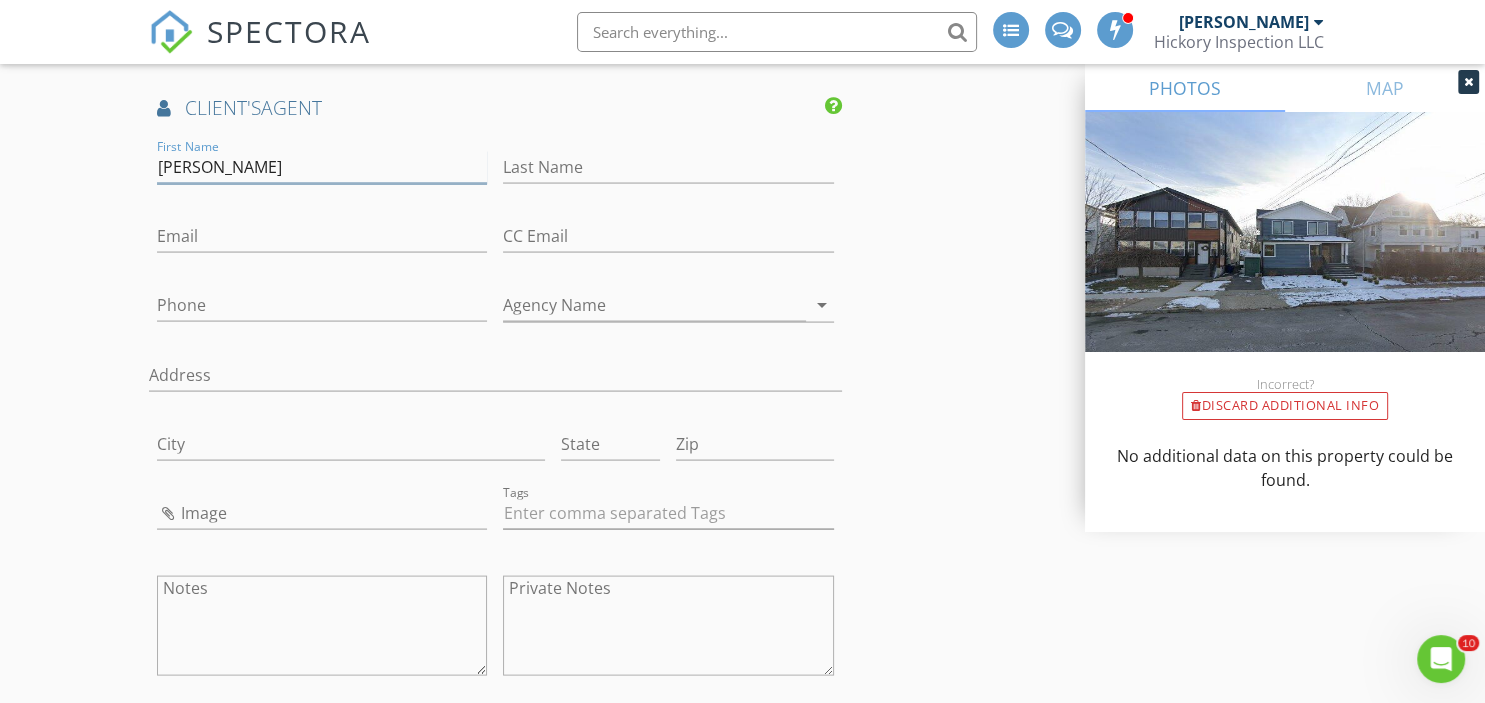 type on "[PERSON_NAME]" 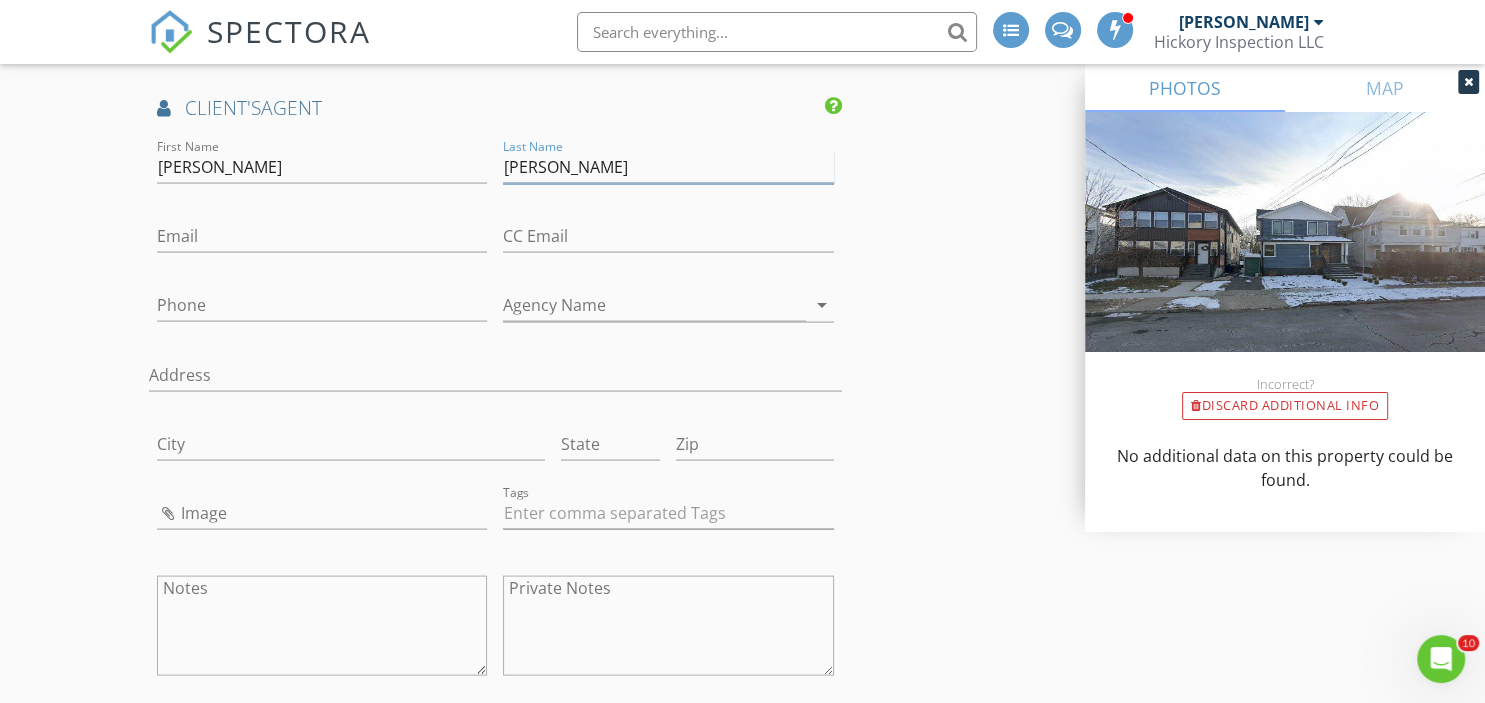 type on "[PERSON_NAME]" 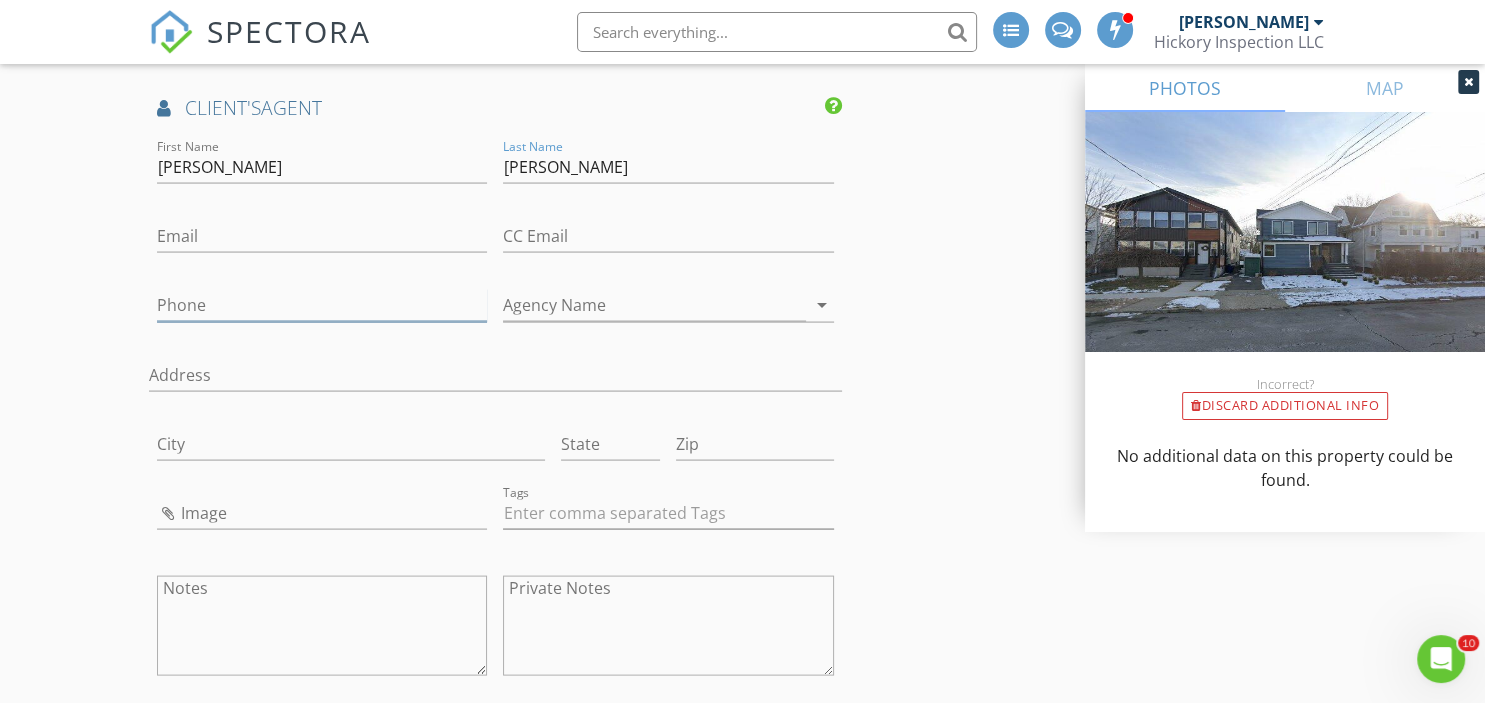 click on "Phone" at bounding box center (322, 305) 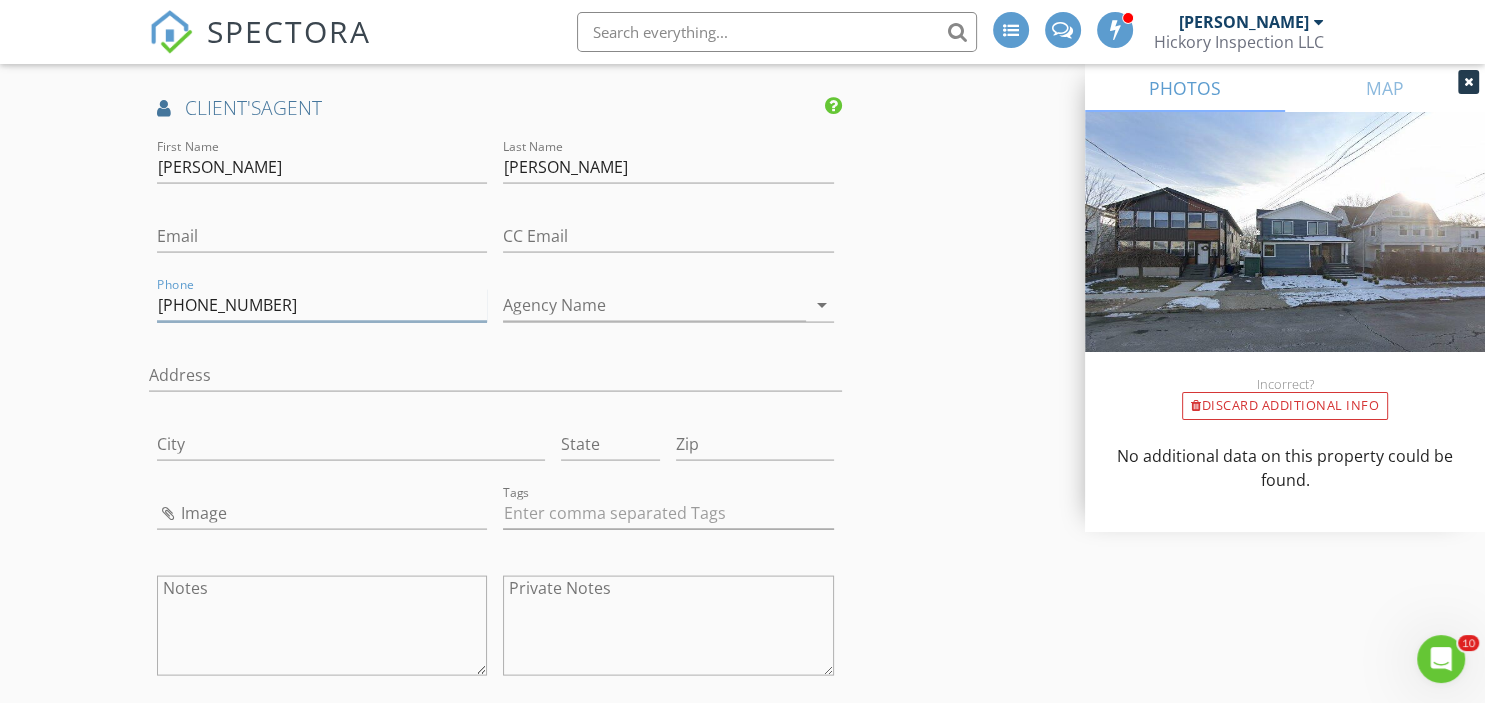 type on "[PHONE_NUMBER]" 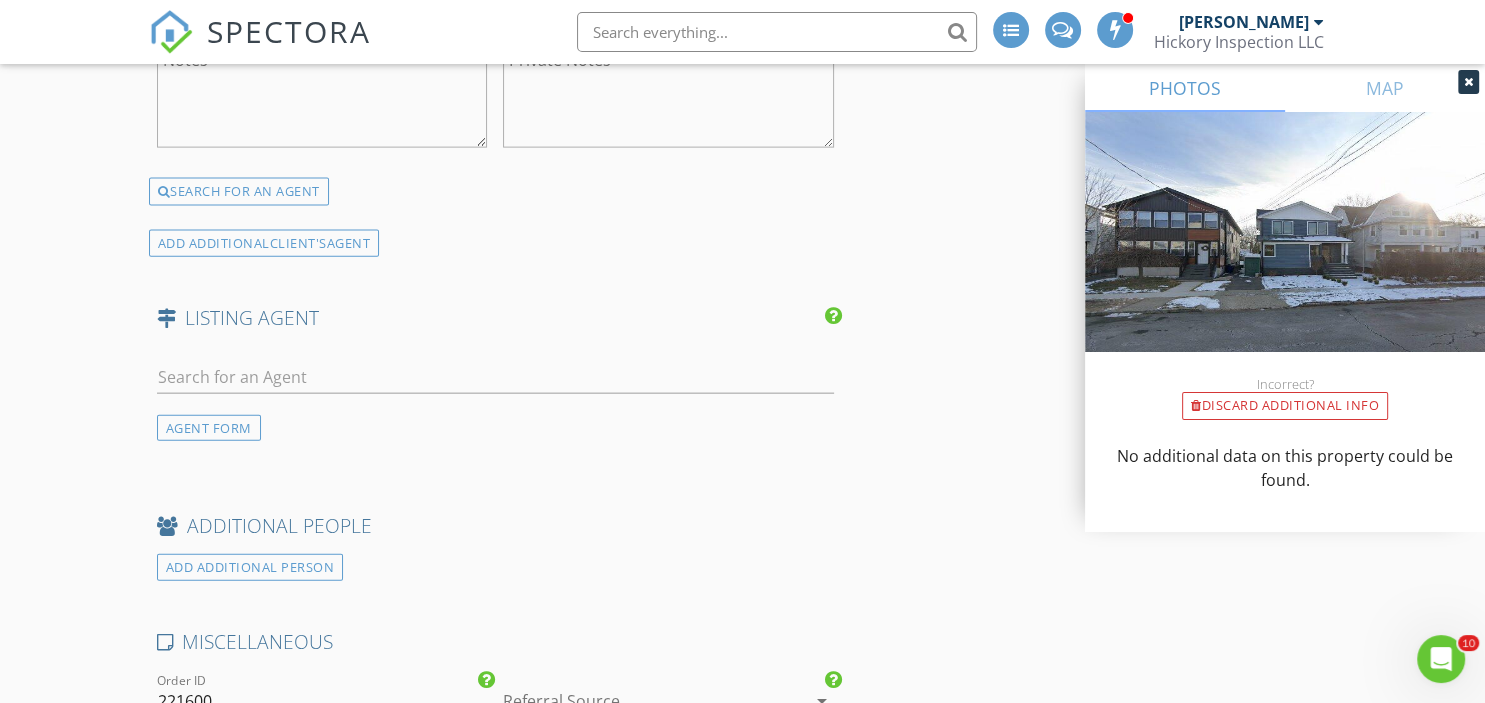 scroll, scrollTop: 4048, scrollLeft: 0, axis: vertical 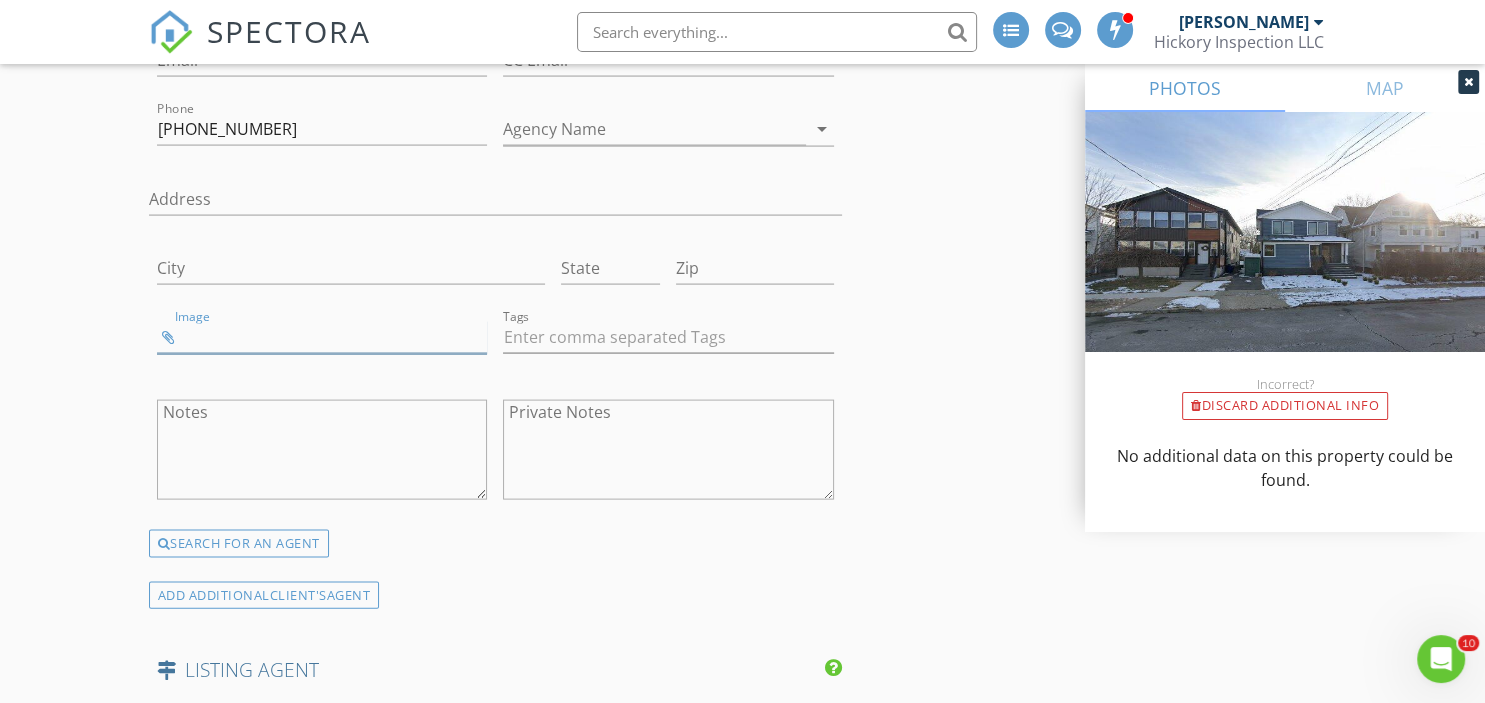 click at bounding box center (322, 337) 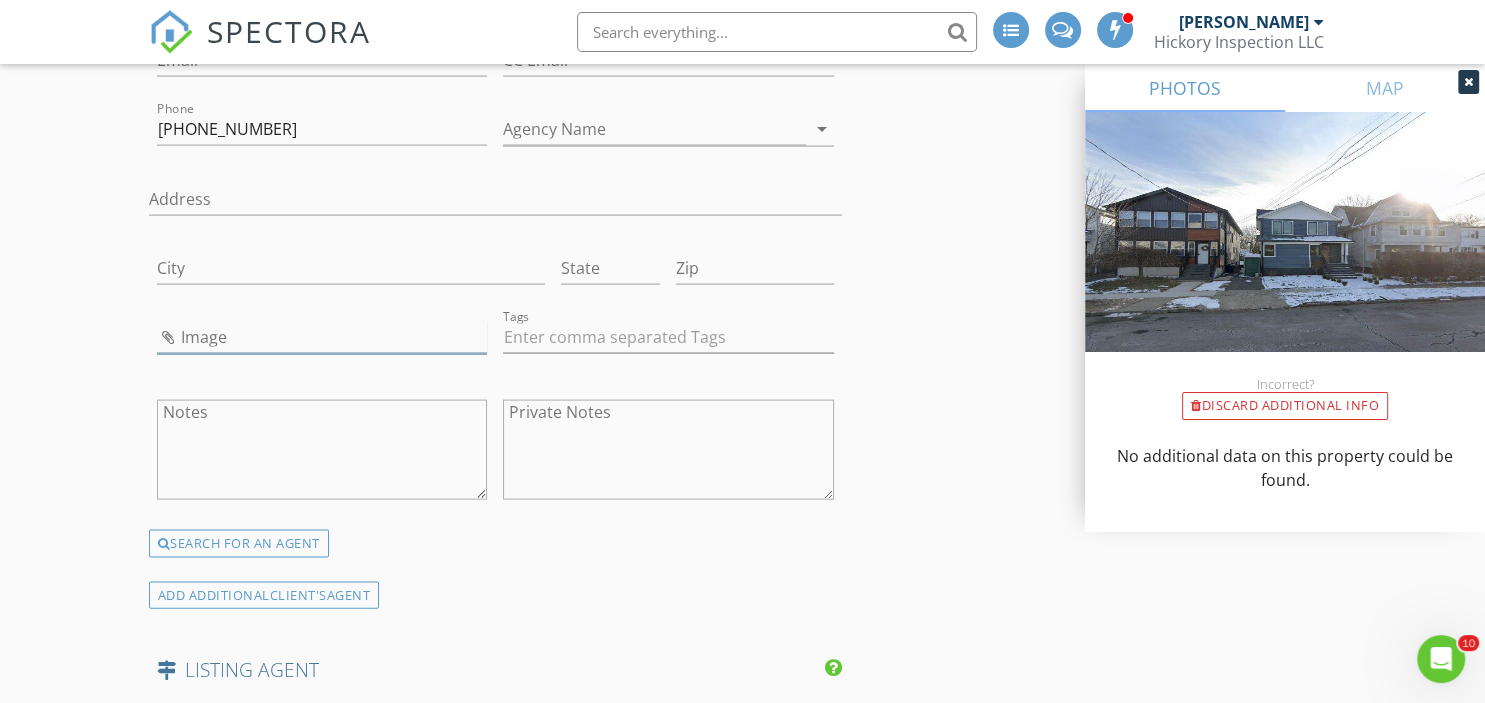 type on "Yuliana REndon.jpg" 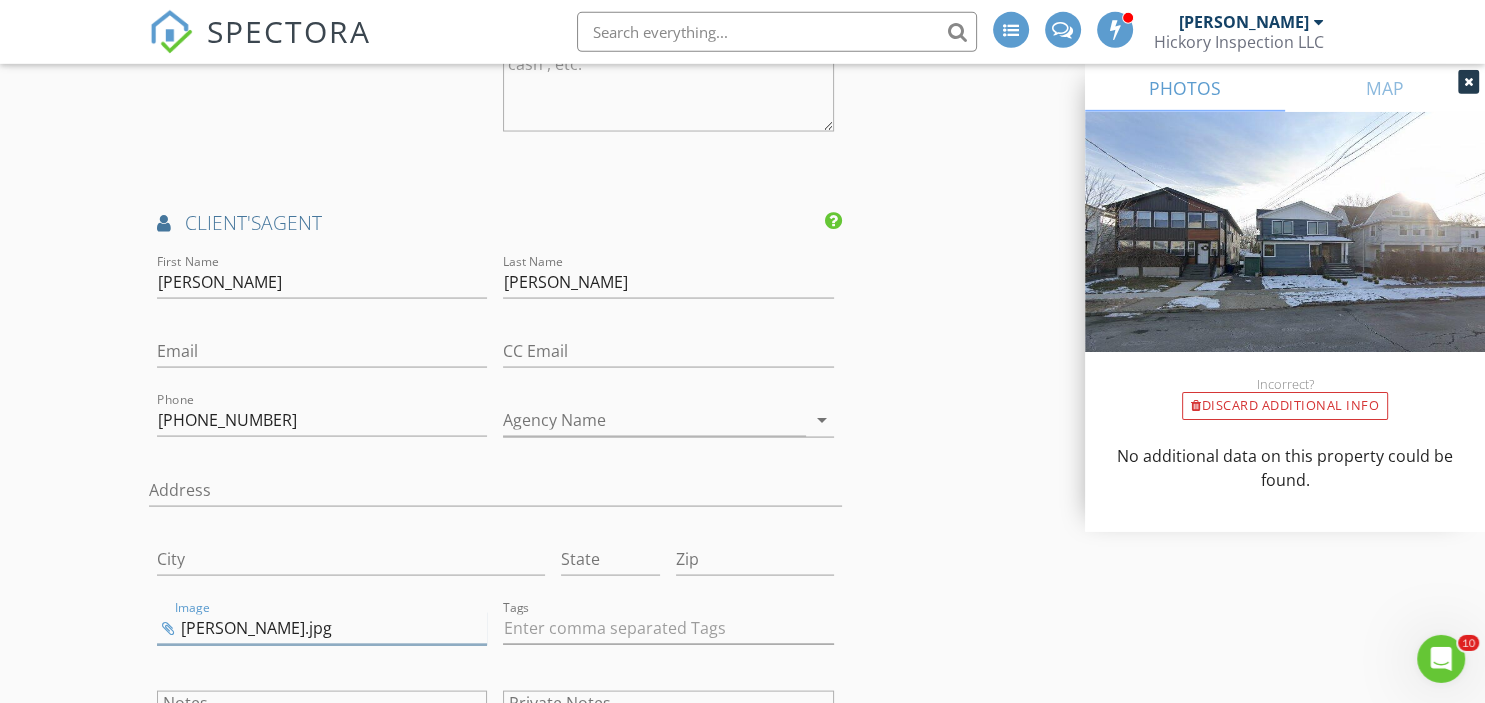 scroll, scrollTop: 3696, scrollLeft: 0, axis: vertical 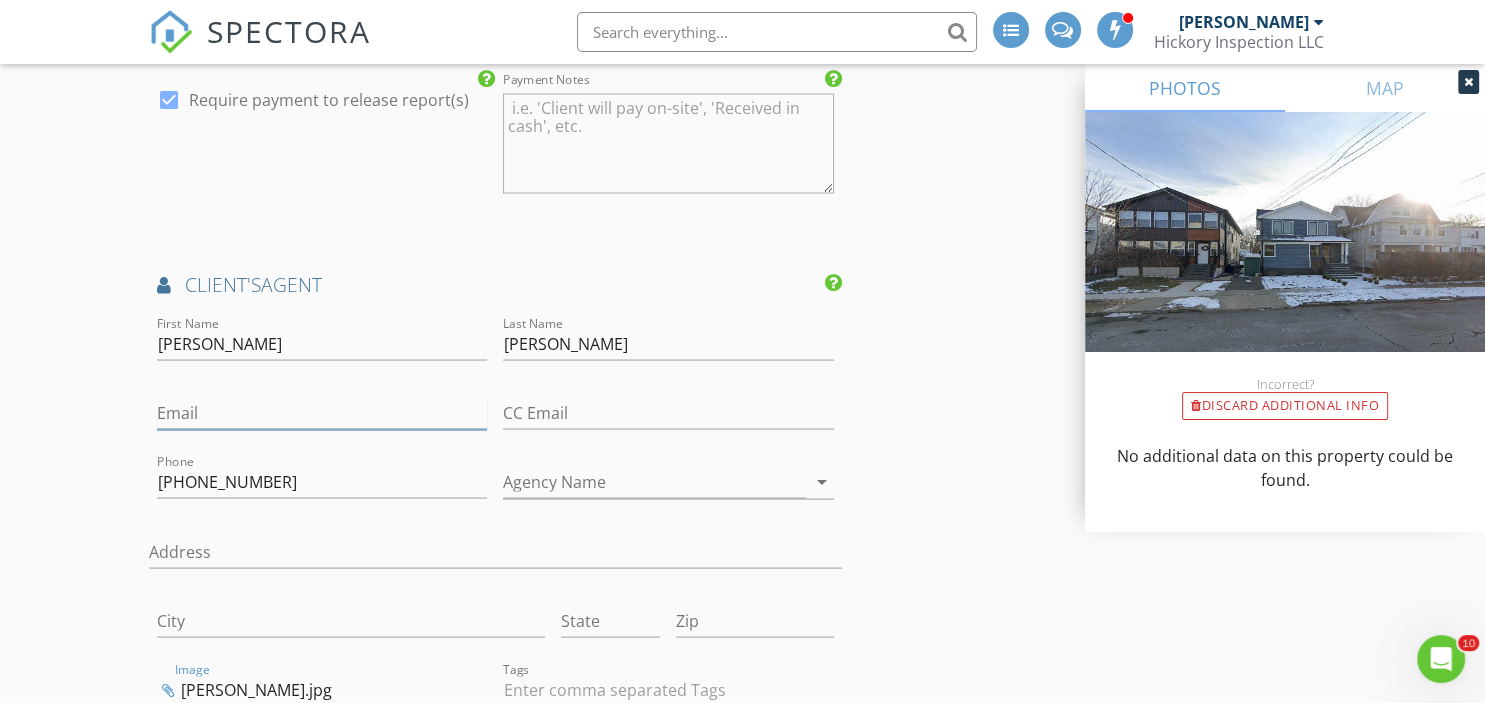 click on "Email" at bounding box center (322, 412) 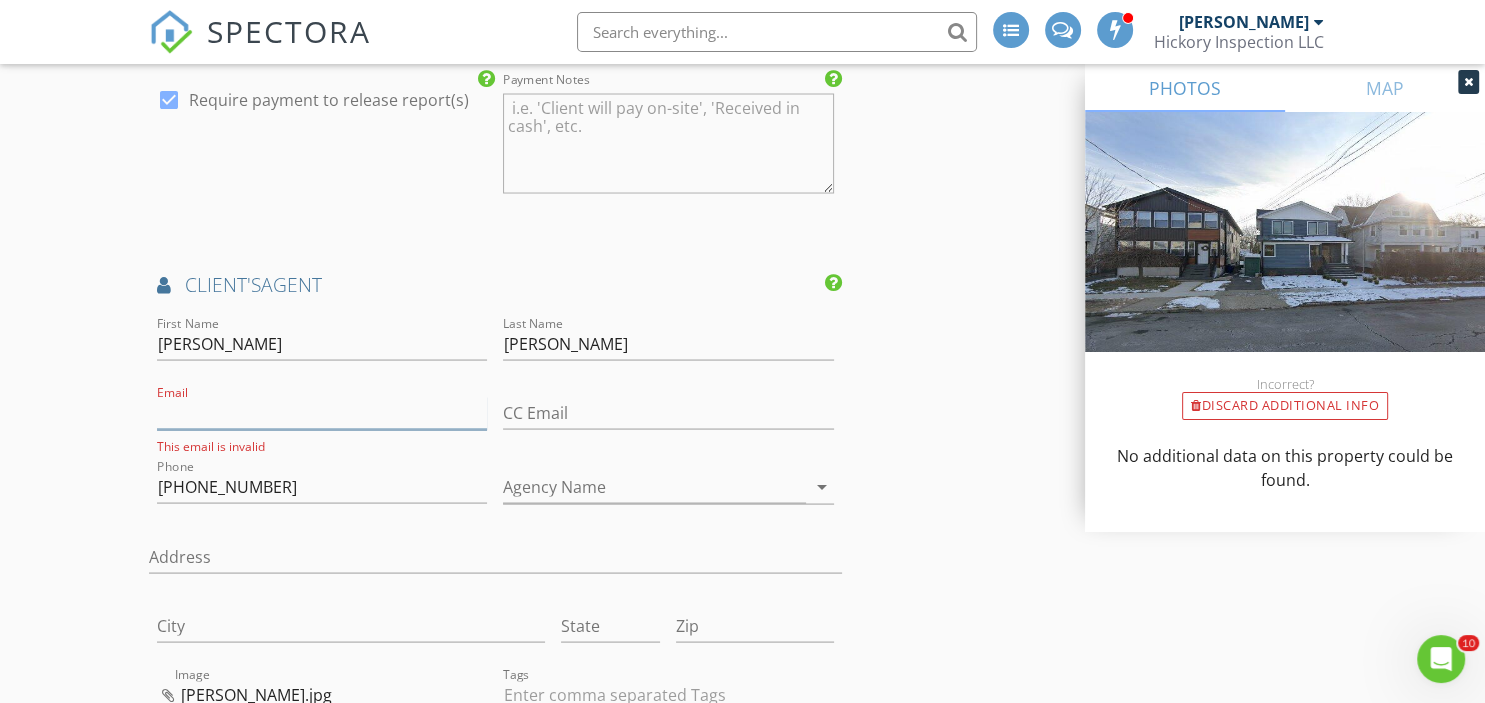 click on "Email" at bounding box center [322, 412] 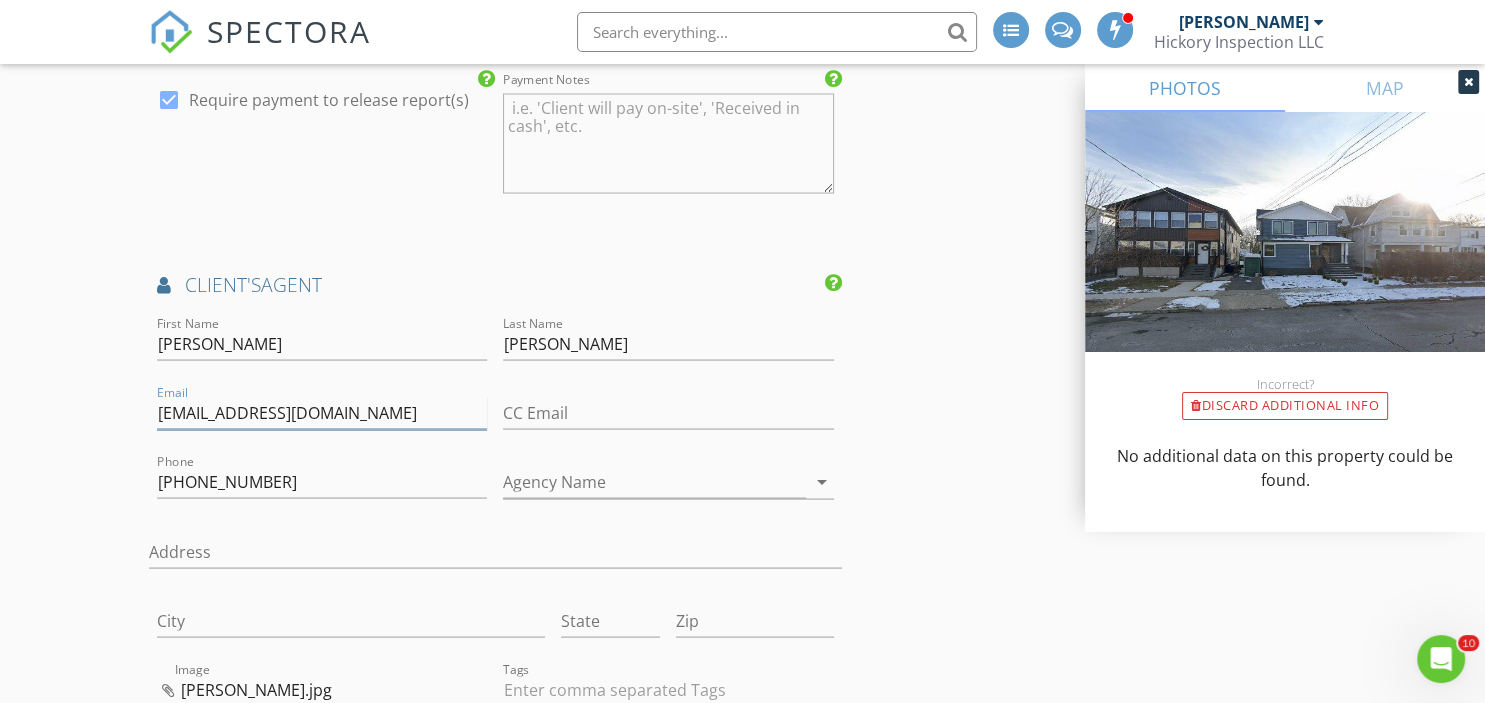 type on "[EMAIL_ADDRESS][DOMAIN_NAME]" 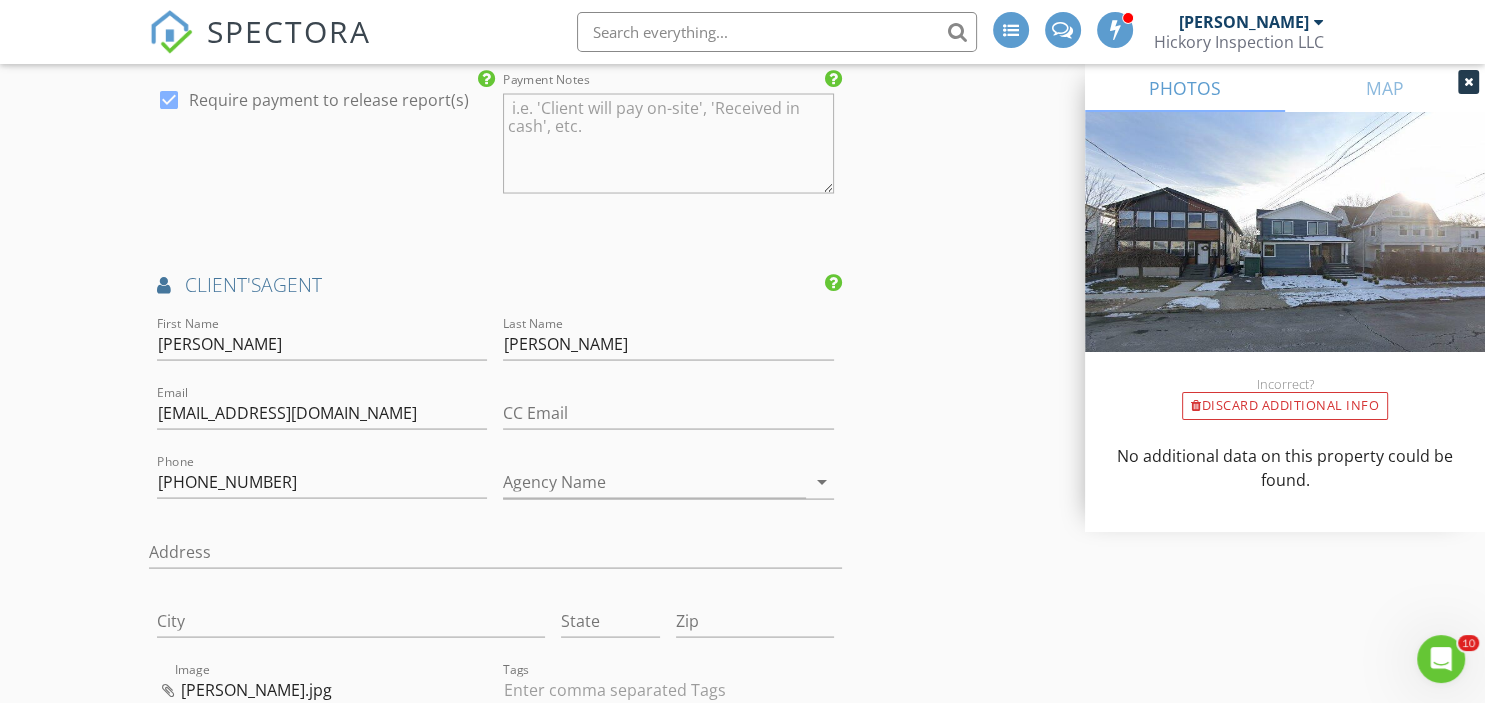 click on "INSPECTOR(S)
check_box   Brian Archibald   PRIMARY   check_box_outline_blank   Jim Machovsky     check_box_outline_blank   Anthony D'Annunzio     check_box_outline_blank   Jesse Boonstra     Brian Archibald arrow_drop_down   check_box Brian Archibald specifically requested
Date/Time
07/12/2025 8:00 AM
Location
Address Search       Address 19A Central Ave   Unit   City Montclair   State NJ   Zip 07042   County Essex     Square Feet   Year Built   Foundation arrow_drop_down     Brian Archibald     3.4 miles     (8 minutes)
client
check_box Enable Client CC email for this inspection   Client Search     check_box_outline_blank Client is a Company/Organization     First Name Rocco   Last Name Ali   Email roccojali@gmail.com   CC Email   Phone 917-559-7405   Address   City   State   Zip     Tags         Notes   Private Notes       Client Search         First Name" at bounding box center (743, -654) 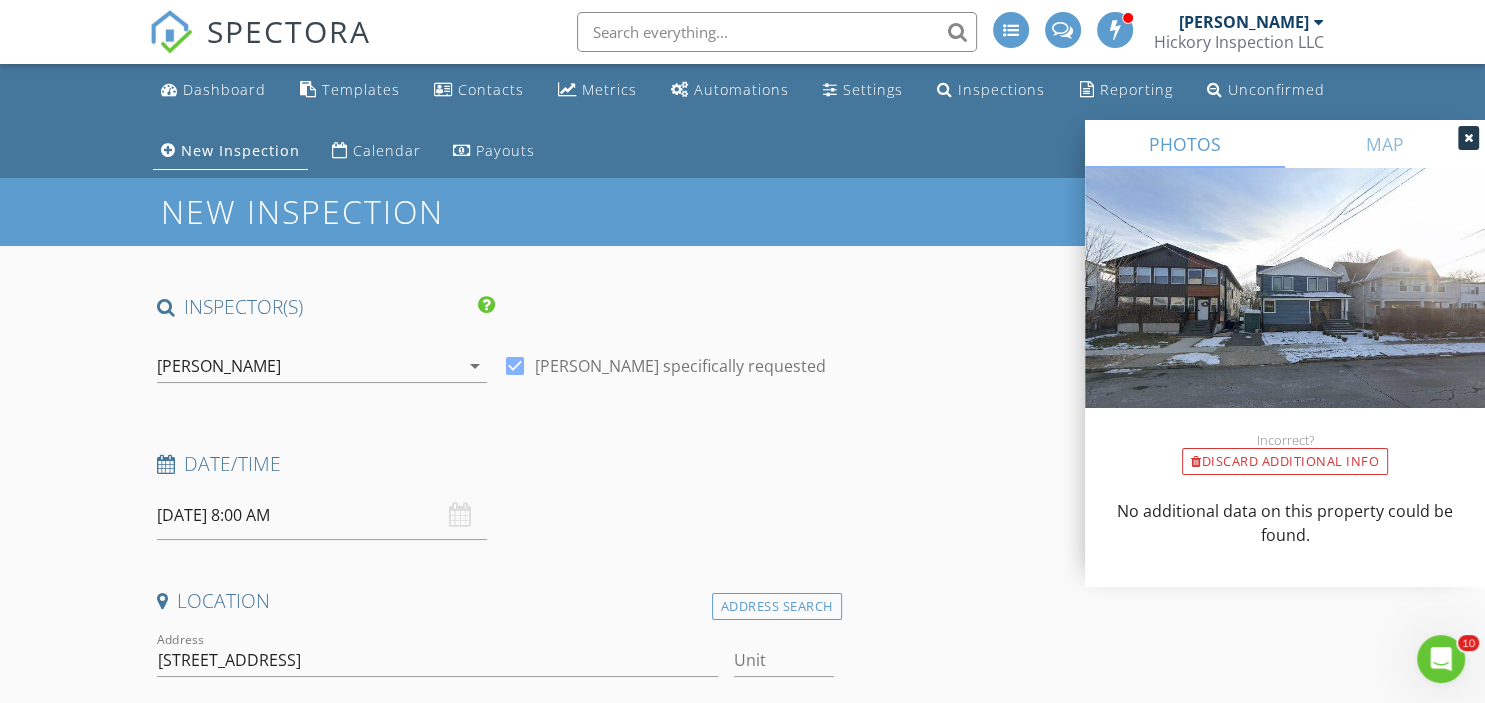 scroll, scrollTop: 176, scrollLeft: 0, axis: vertical 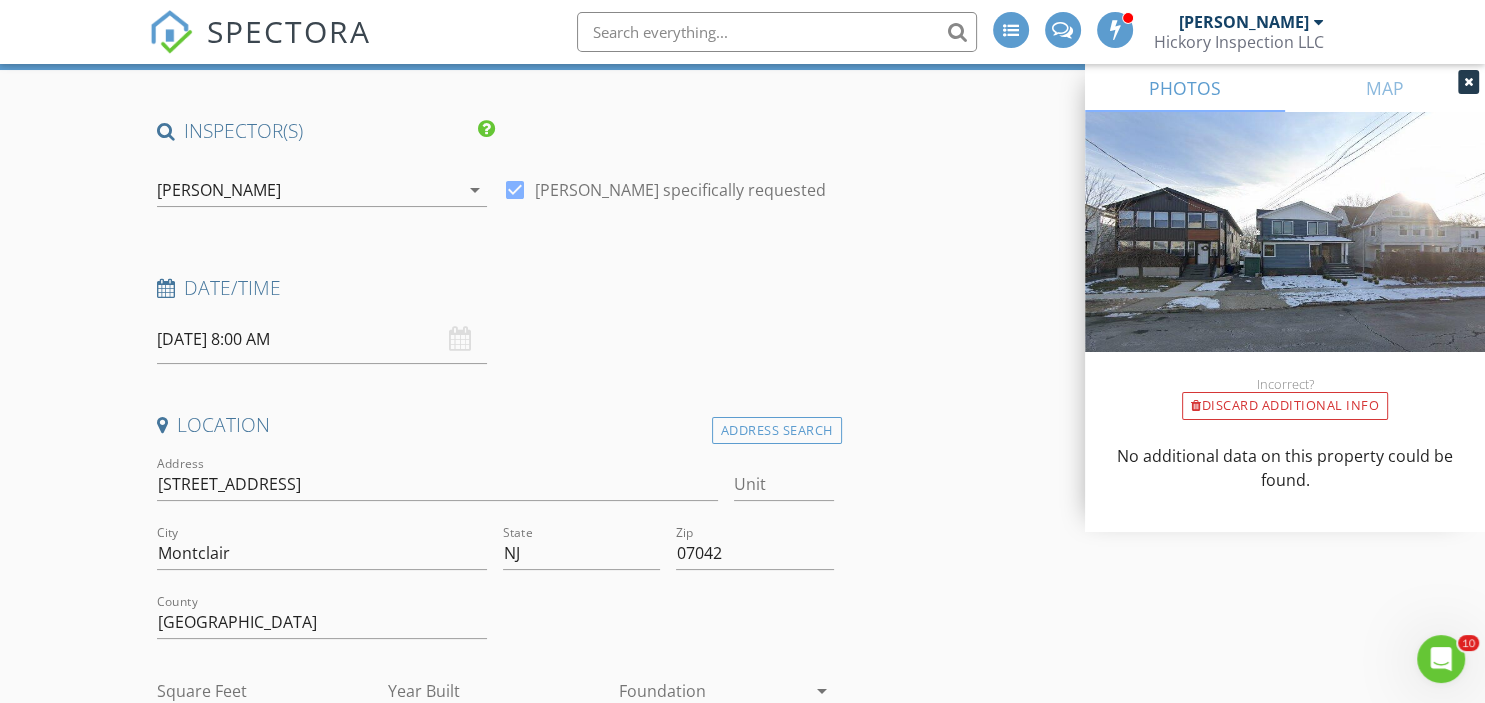 drag, startPoint x: 94, startPoint y: 360, endPoint x: 130, endPoint y: 360, distance: 36 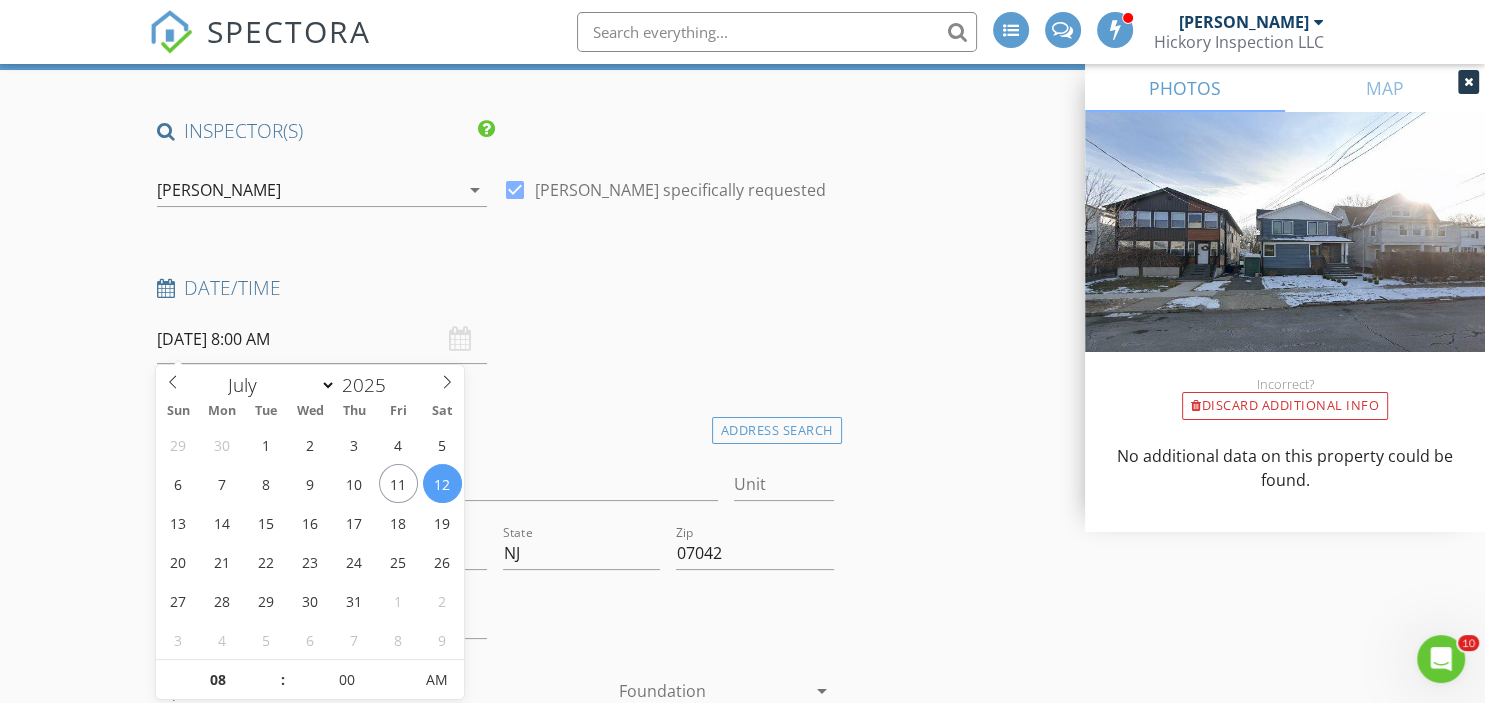 click on "07/12/2025 8:00 AM" at bounding box center [322, 339] 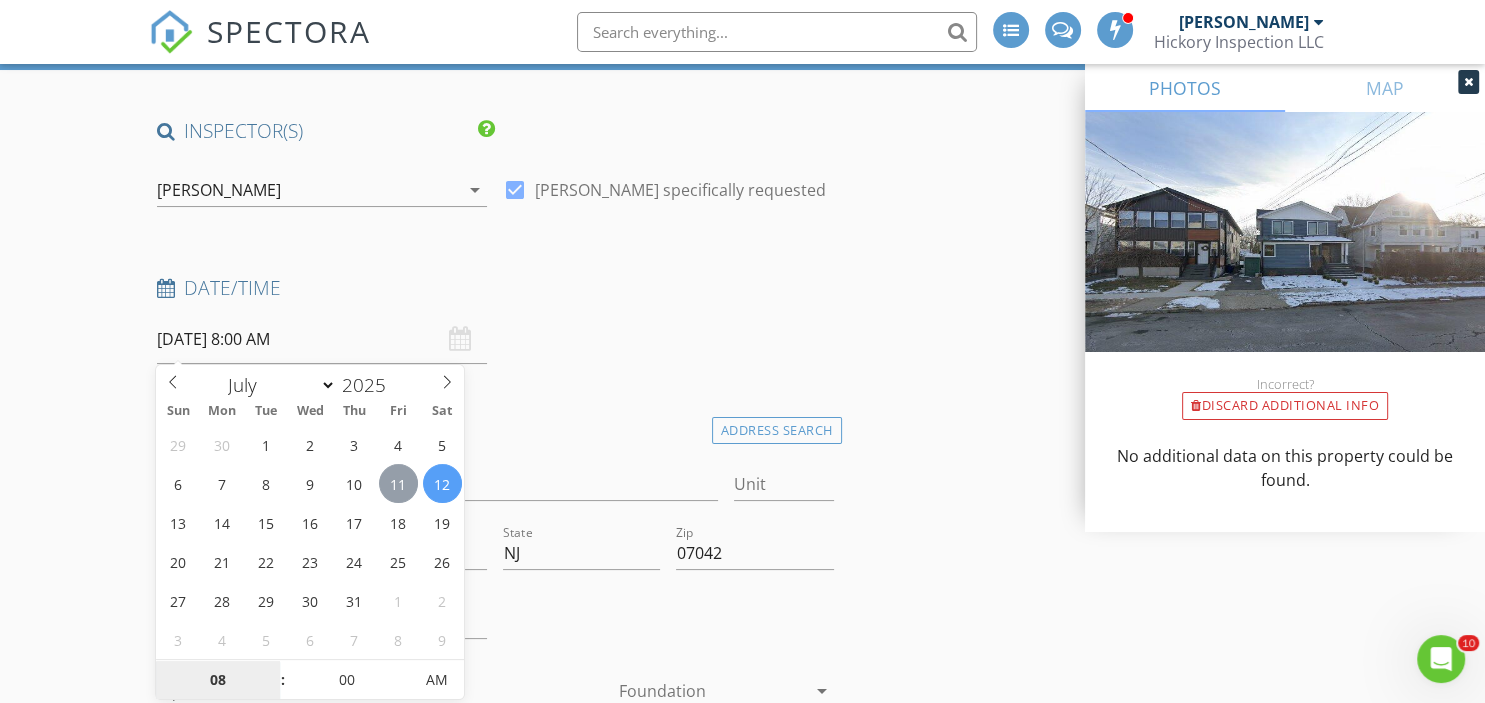 type on "07/11/2025 8:00 AM" 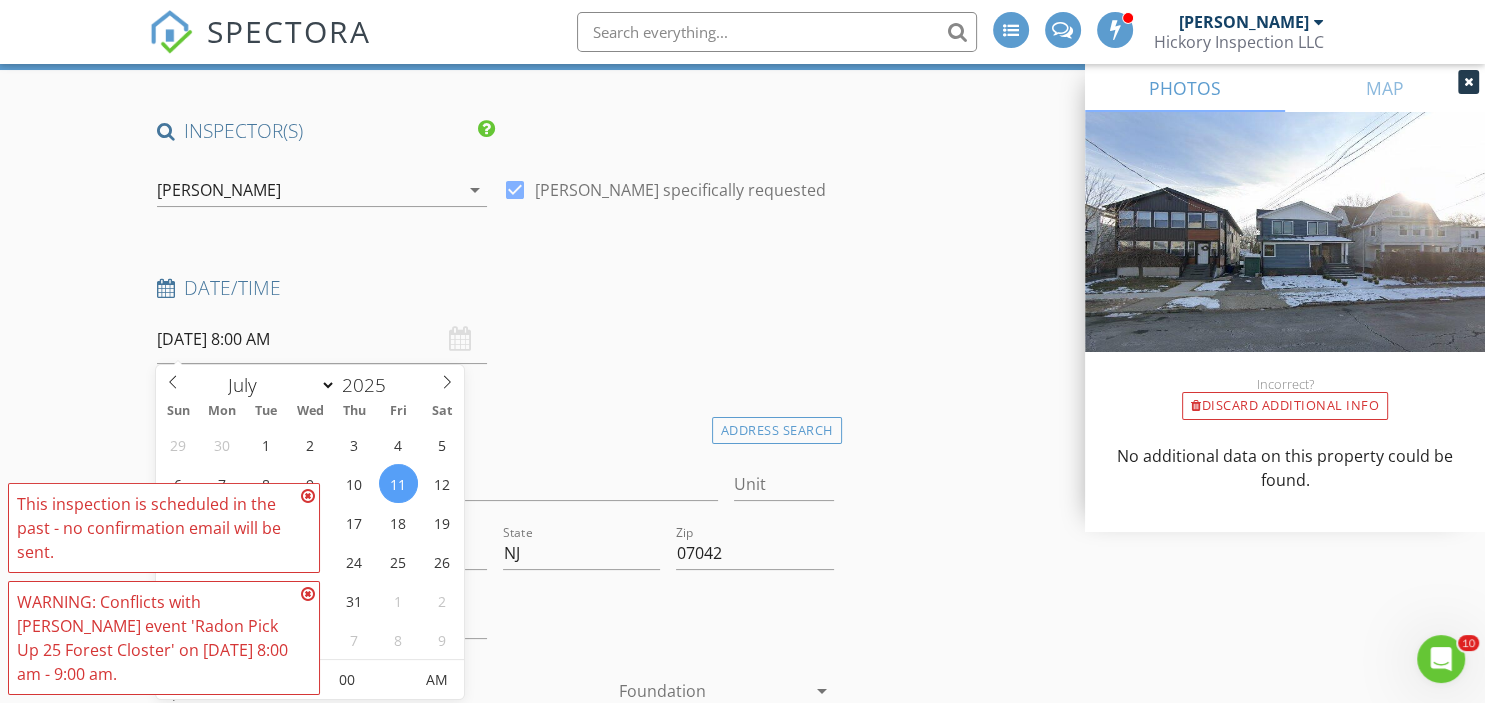 click at bounding box center (308, 594) 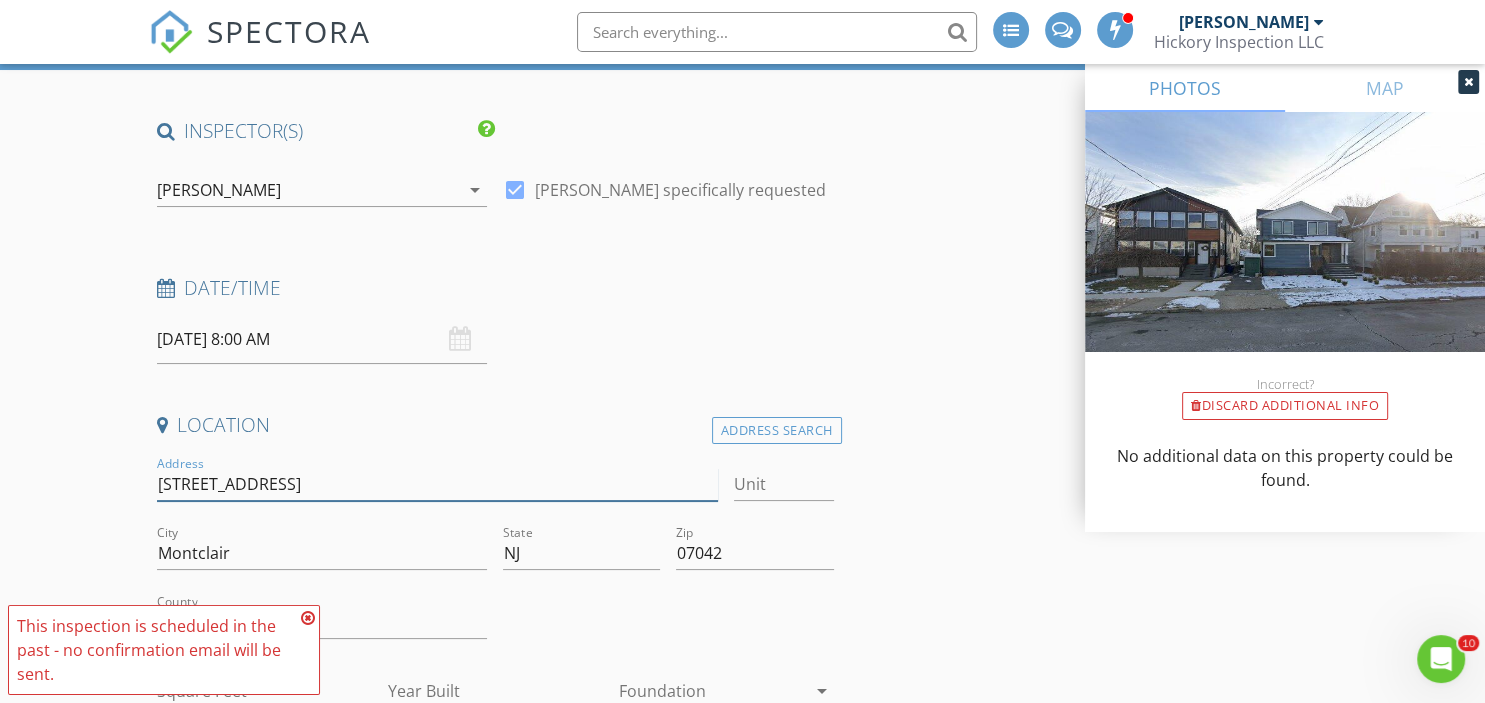 click on "[STREET_ADDRESS]" at bounding box center [438, 484] 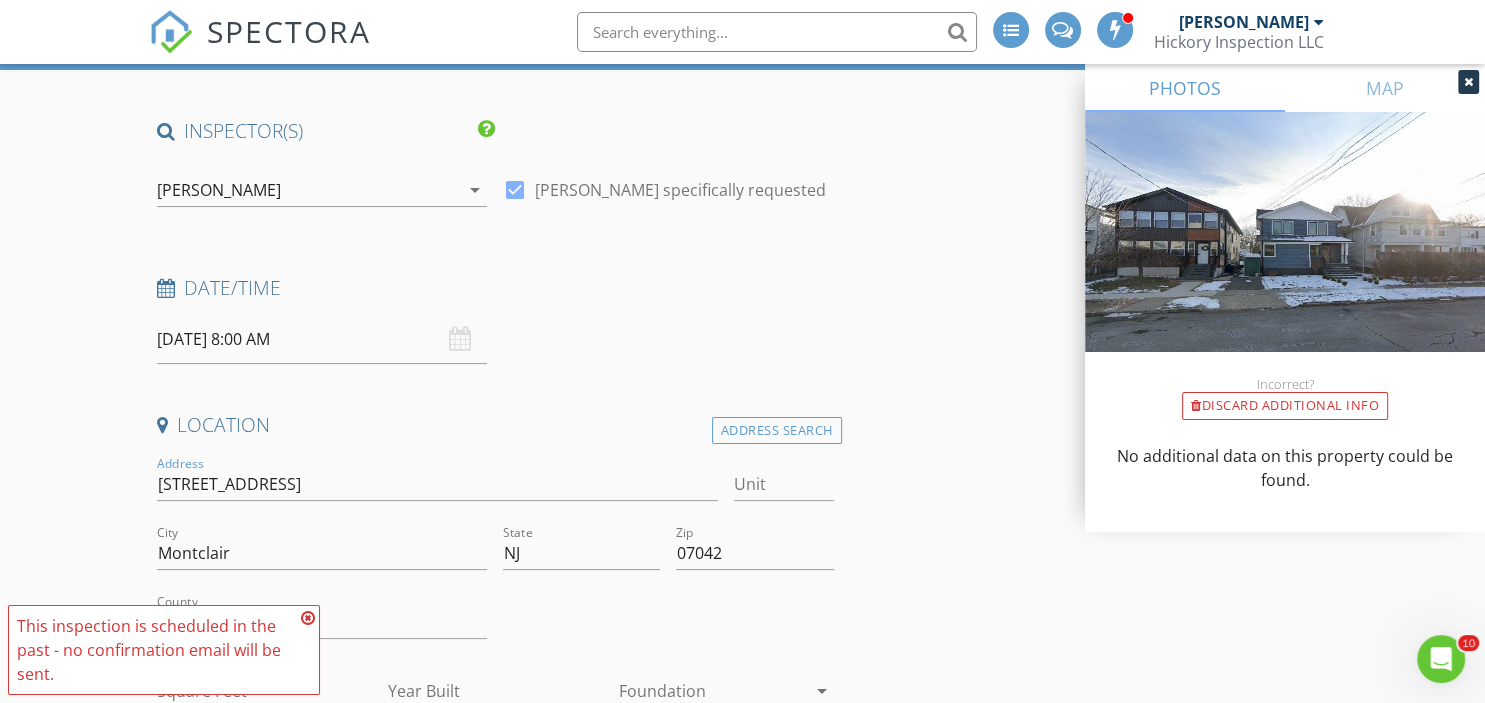 click on "07/11/2025 8:00 AM" at bounding box center (322, 339) 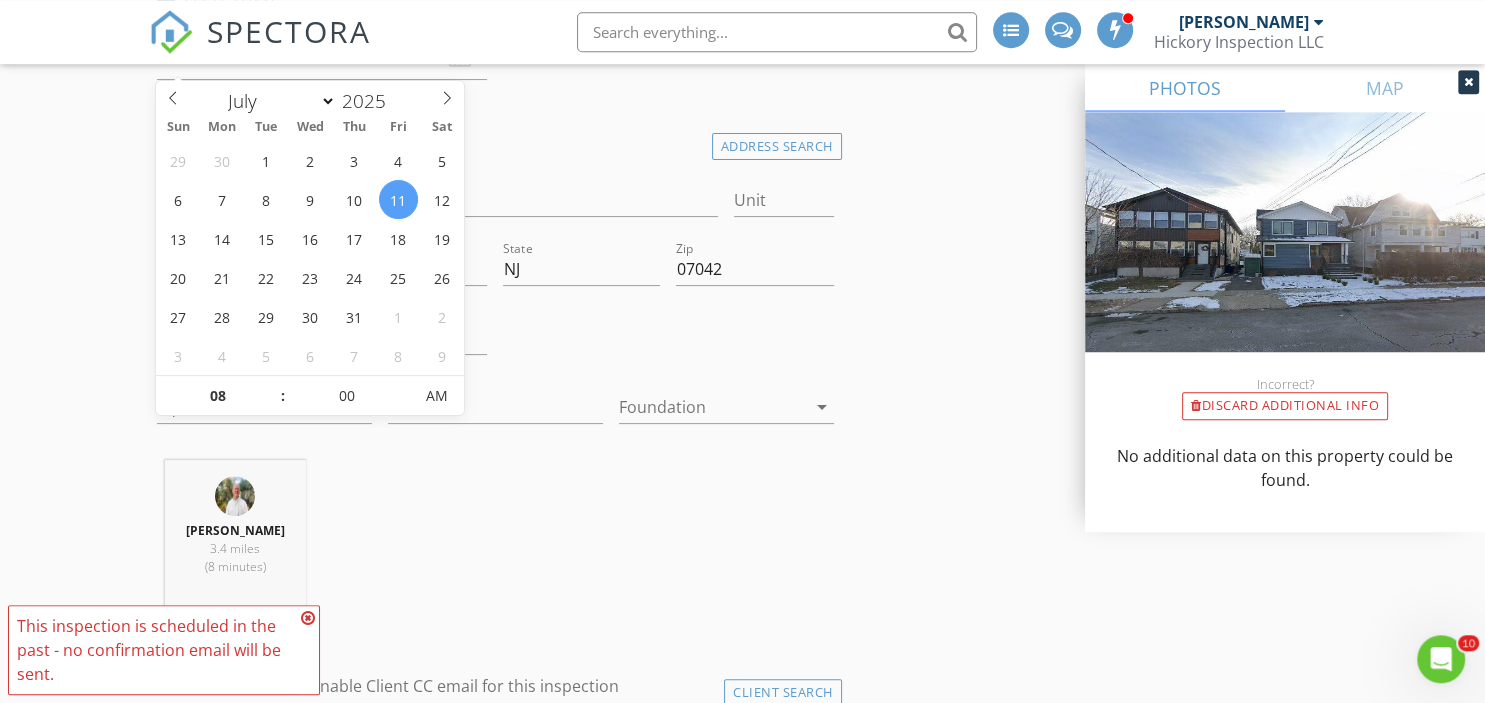 scroll, scrollTop: 528, scrollLeft: 0, axis: vertical 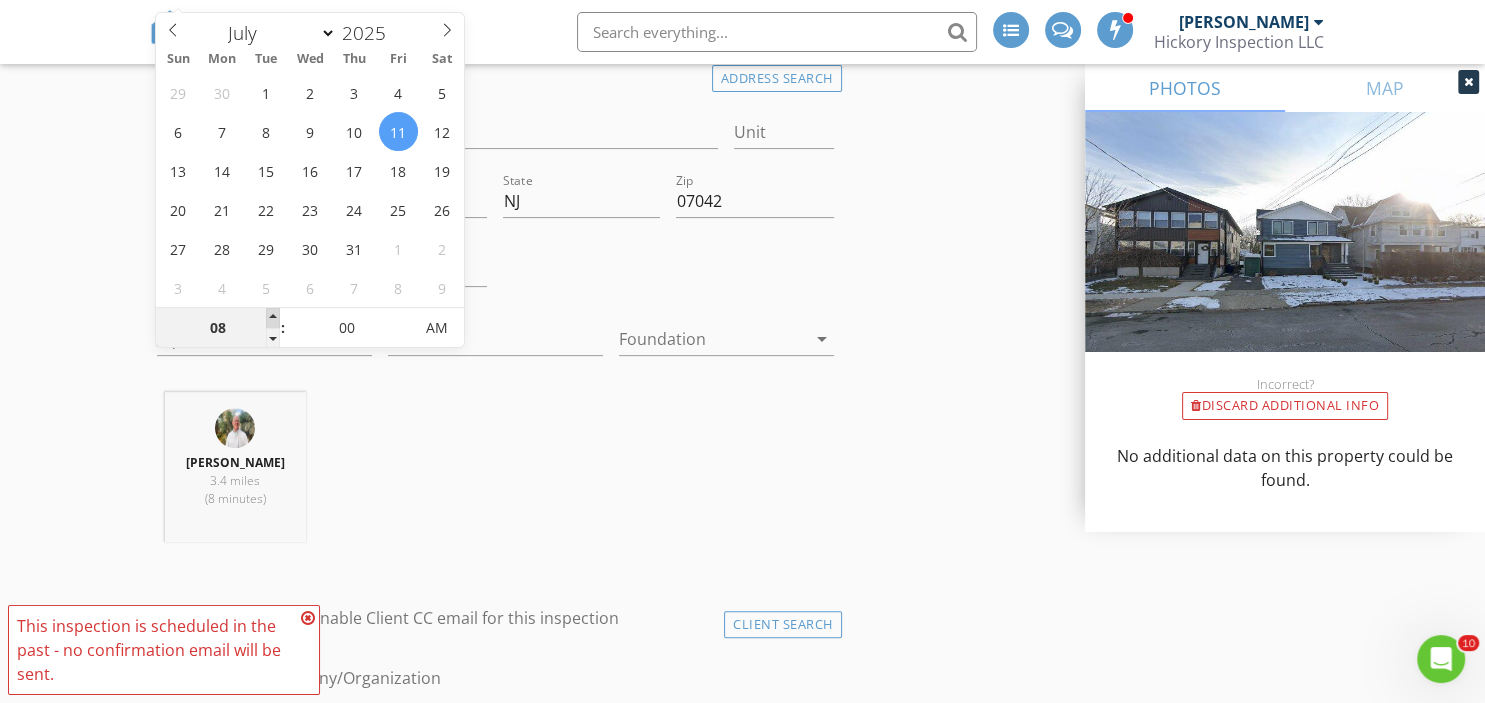 type on "09" 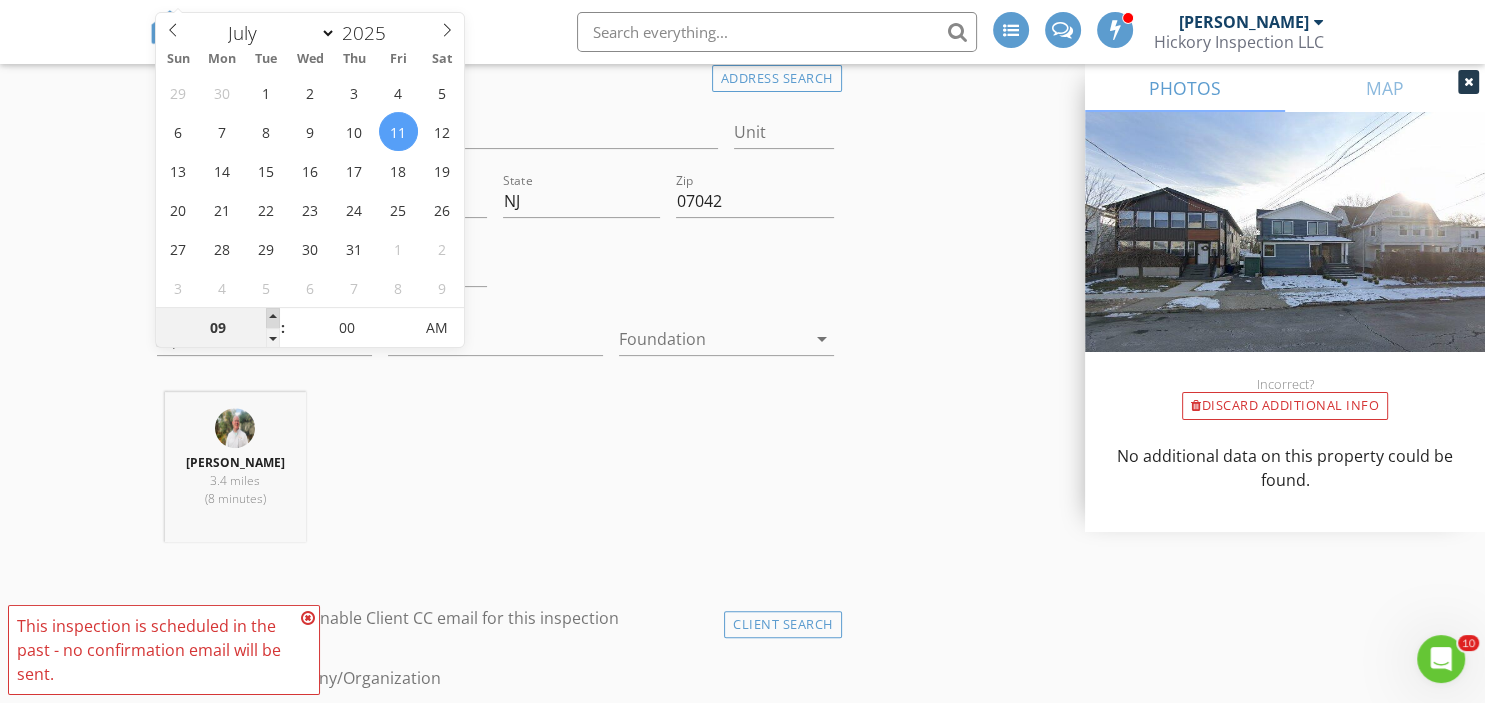 click at bounding box center [273, 318] 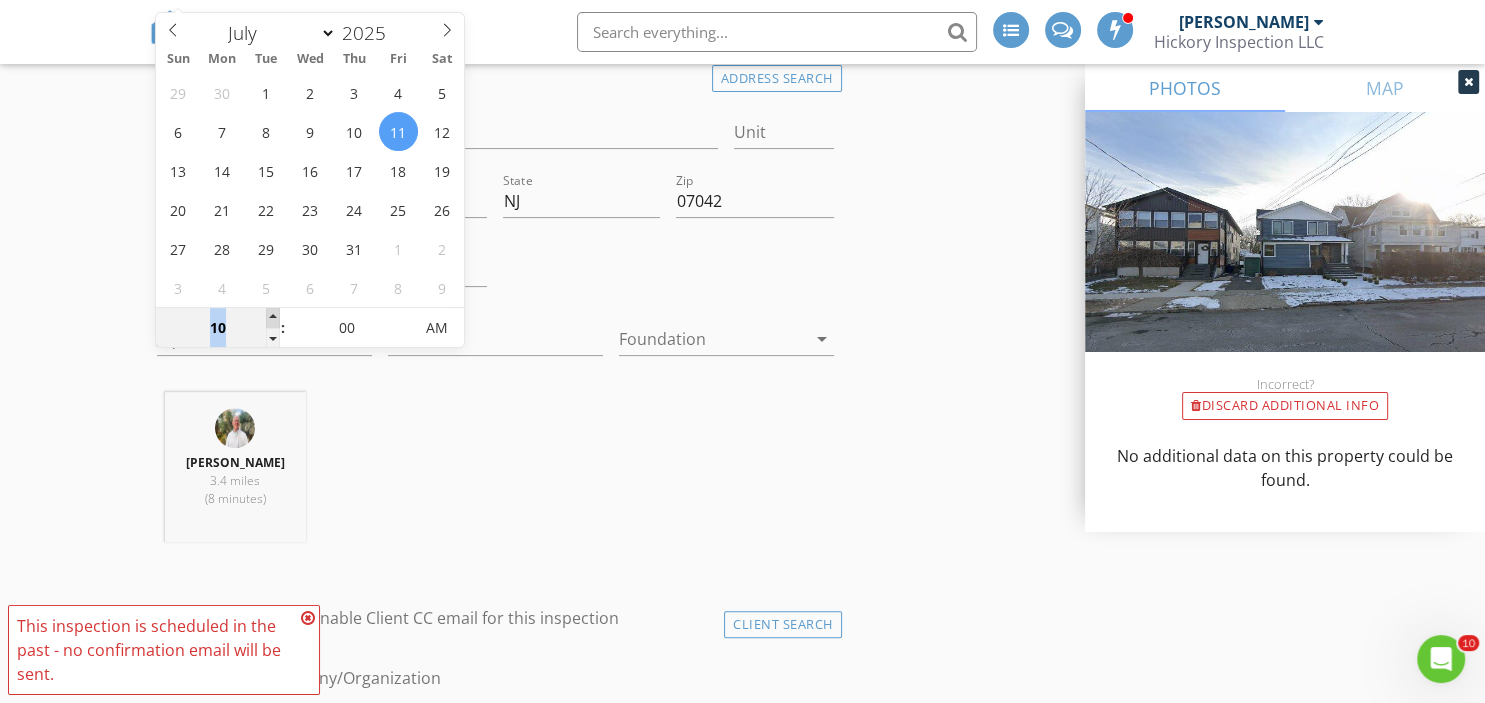 click at bounding box center (273, 318) 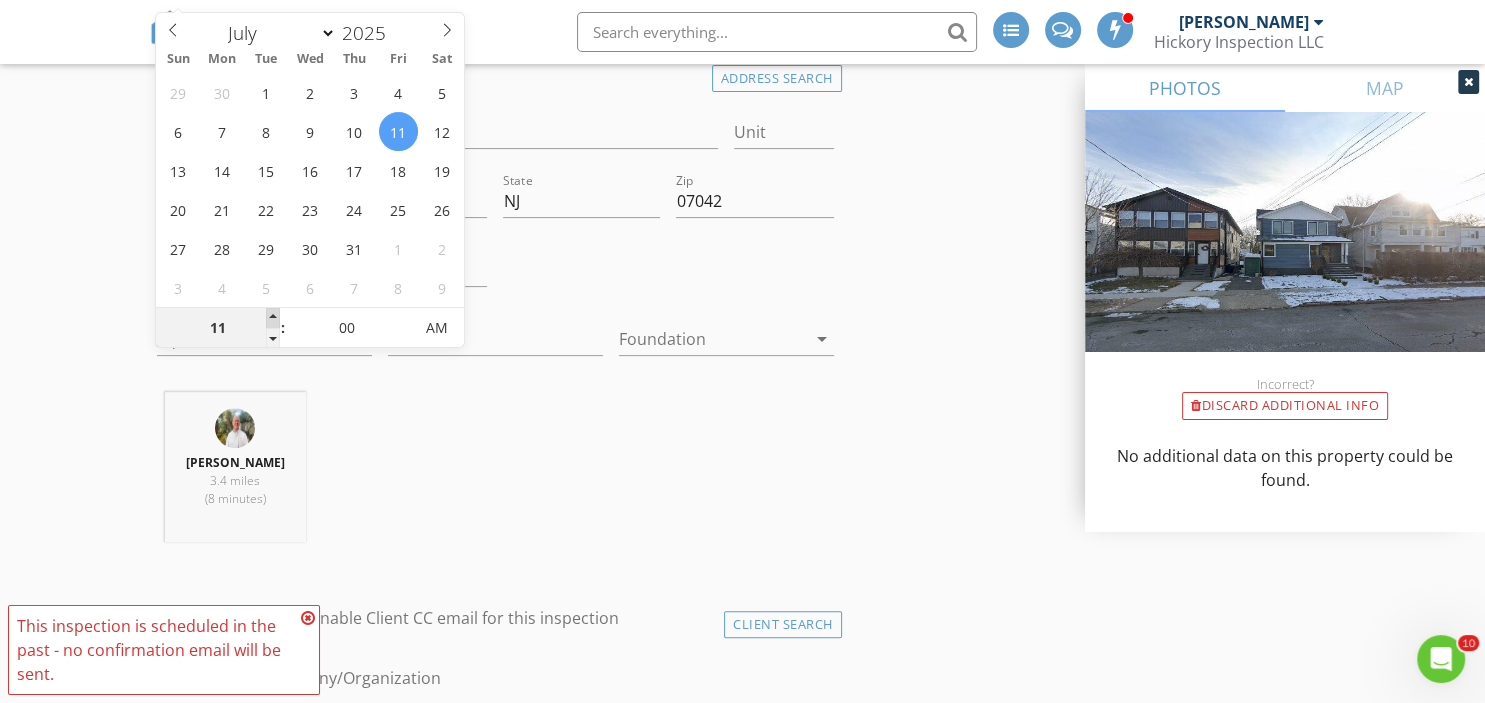 click at bounding box center (273, 318) 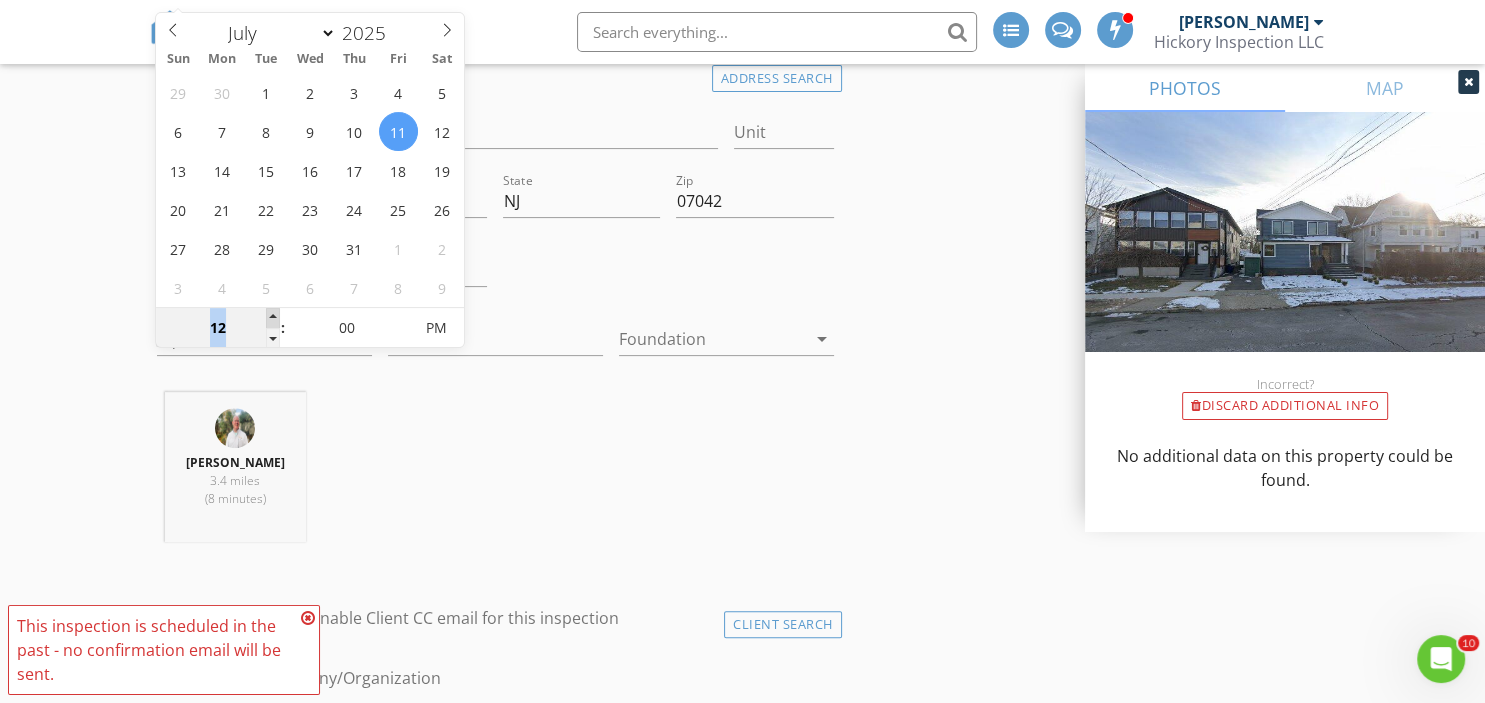 click at bounding box center (273, 318) 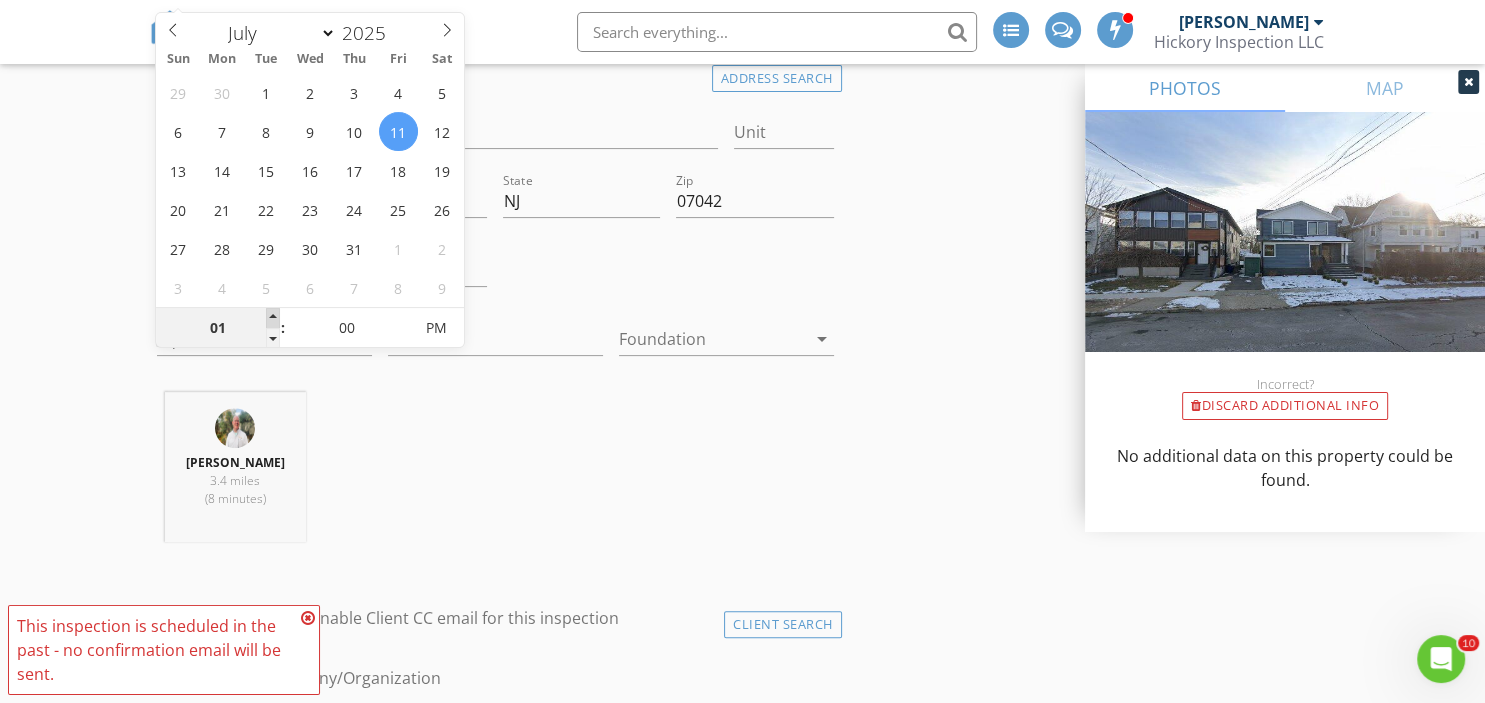 click at bounding box center (273, 318) 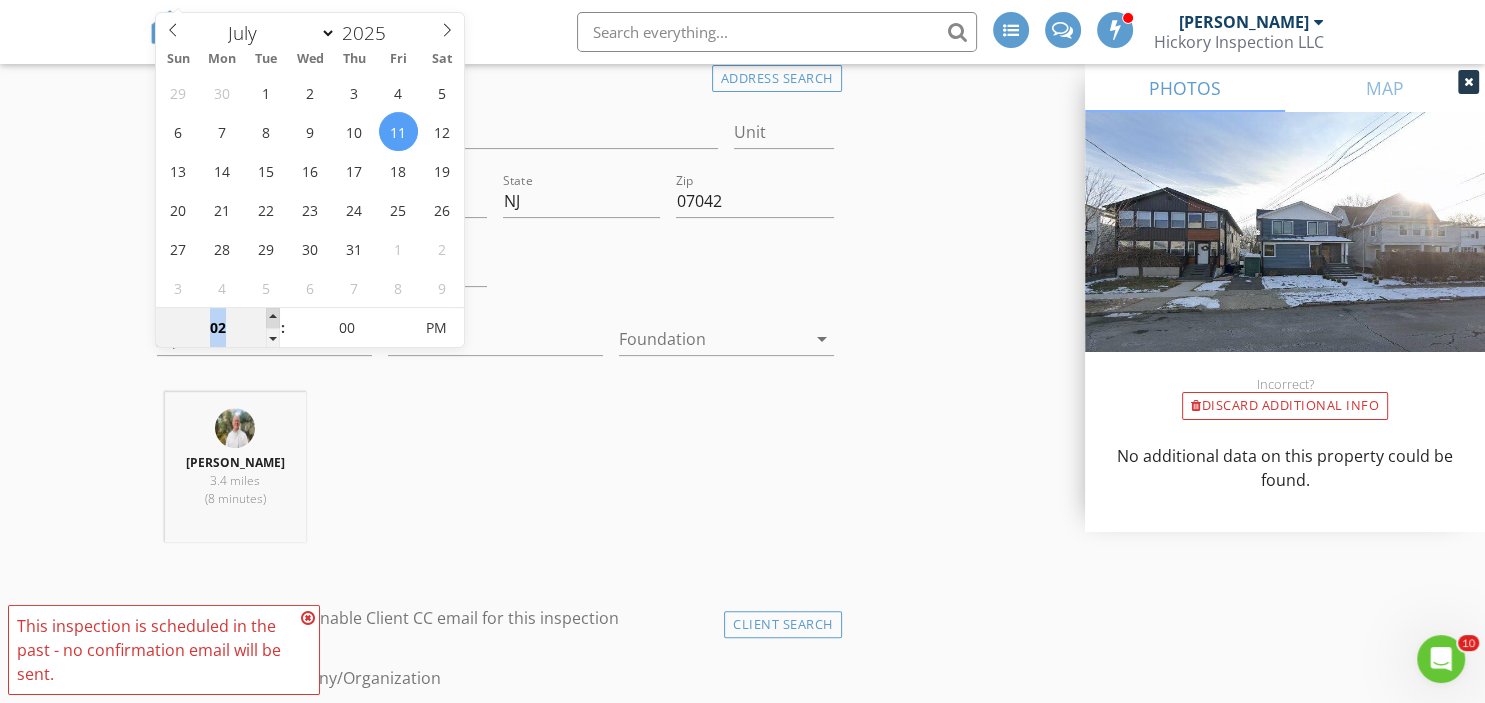 click at bounding box center [273, 318] 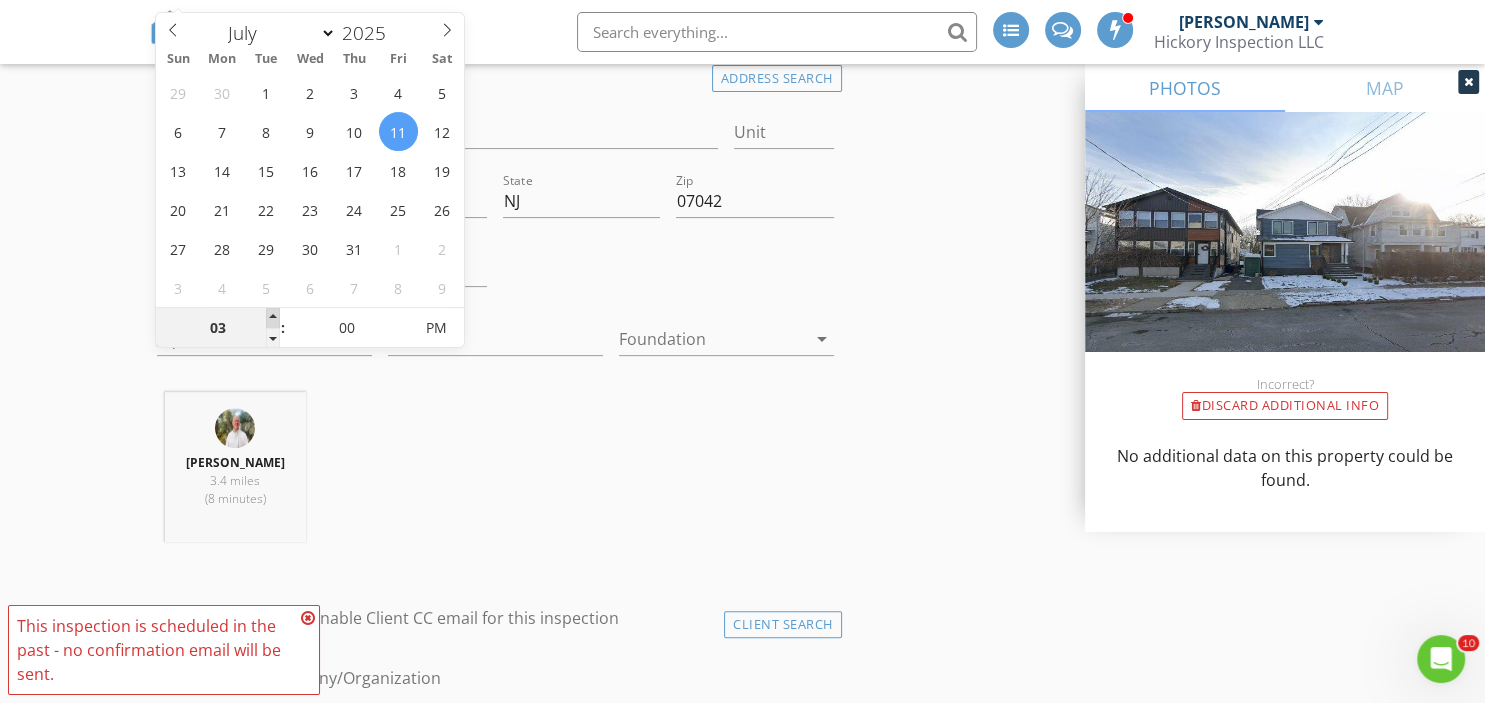 click at bounding box center (273, 318) 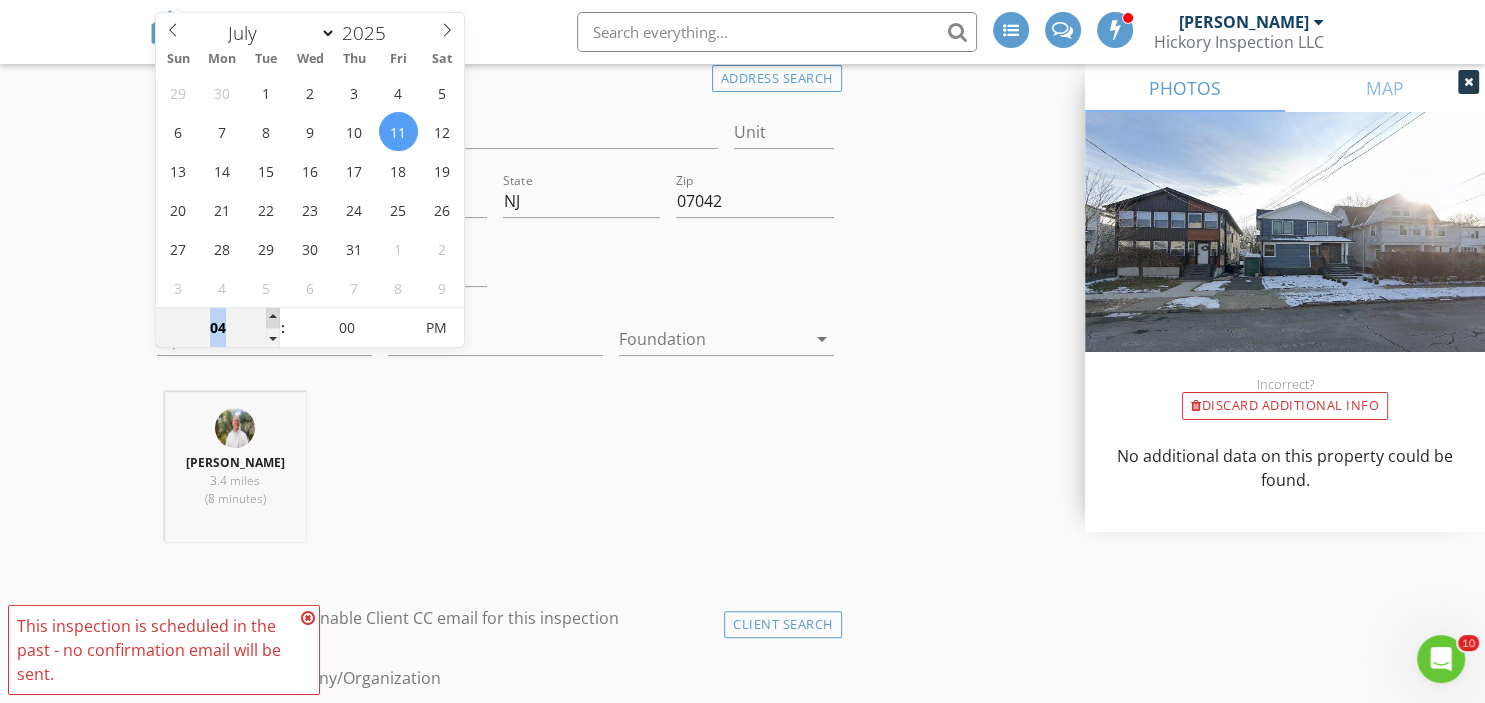 click at bounding box center [273, 318] 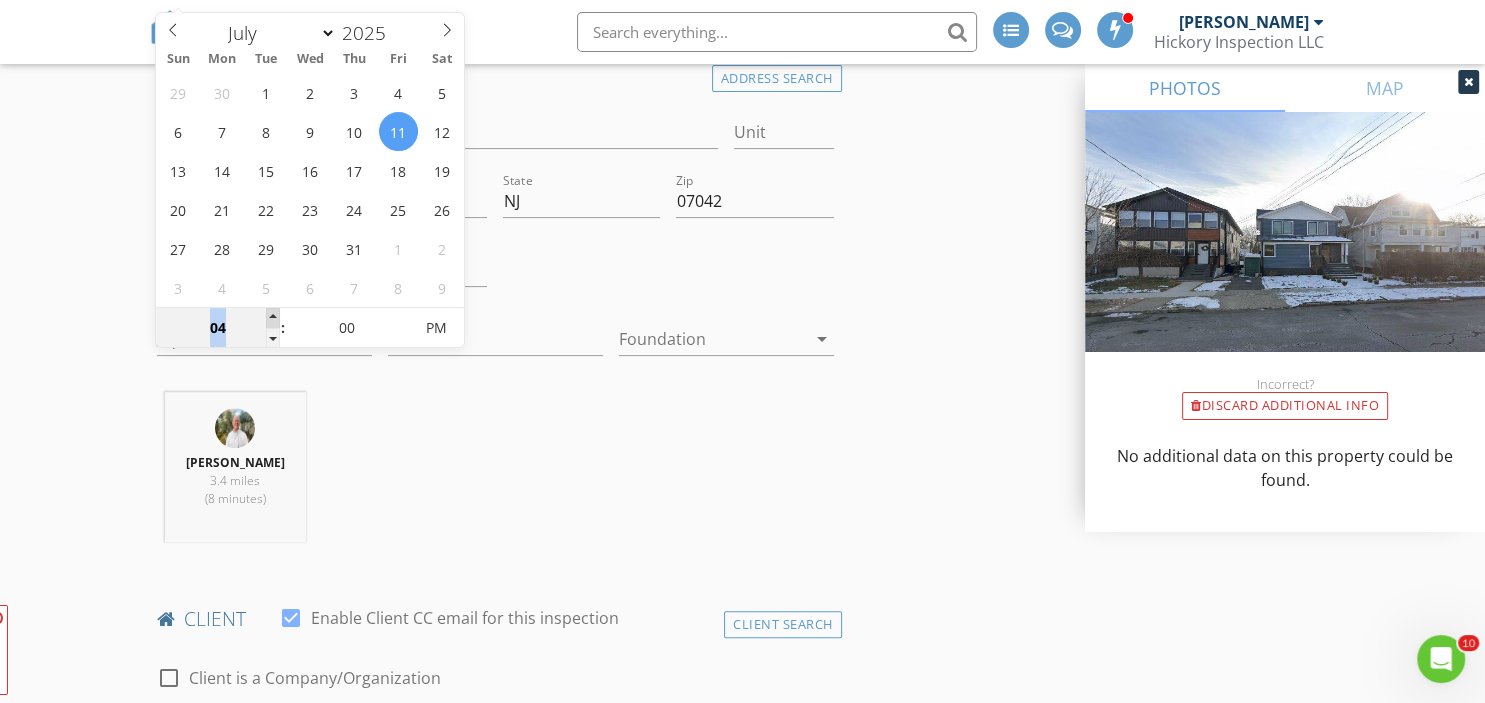 type on "05" 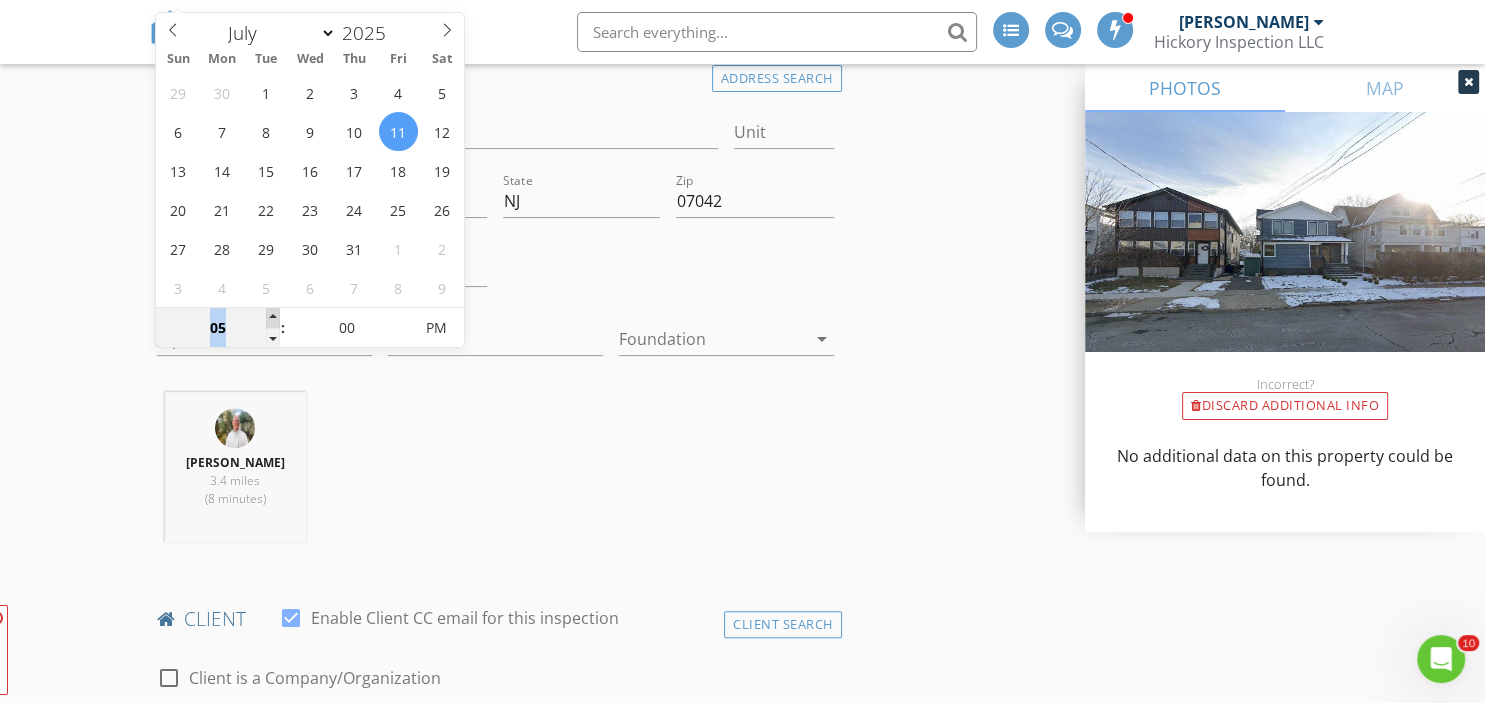 type on "07/11/2025 5:00 PM" 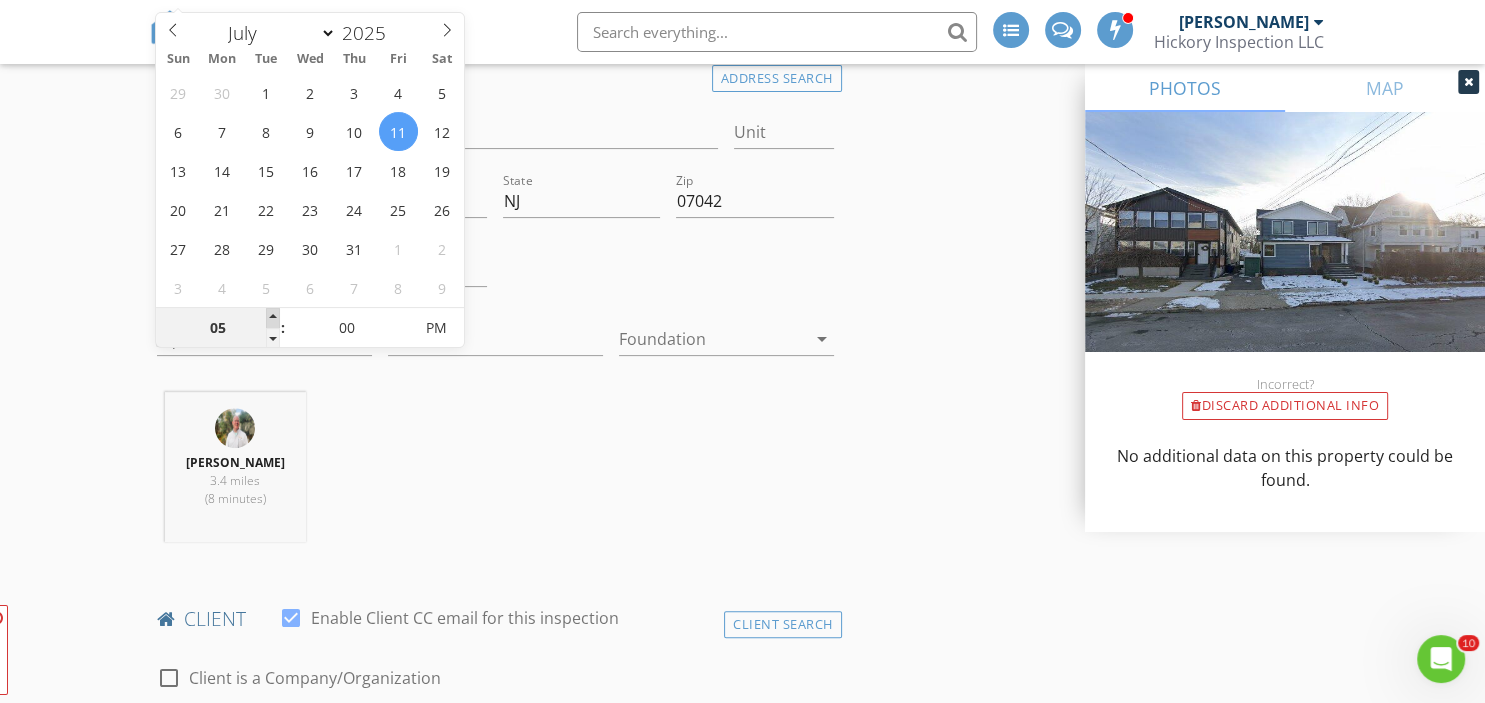 click at bounding box center [273, 318] 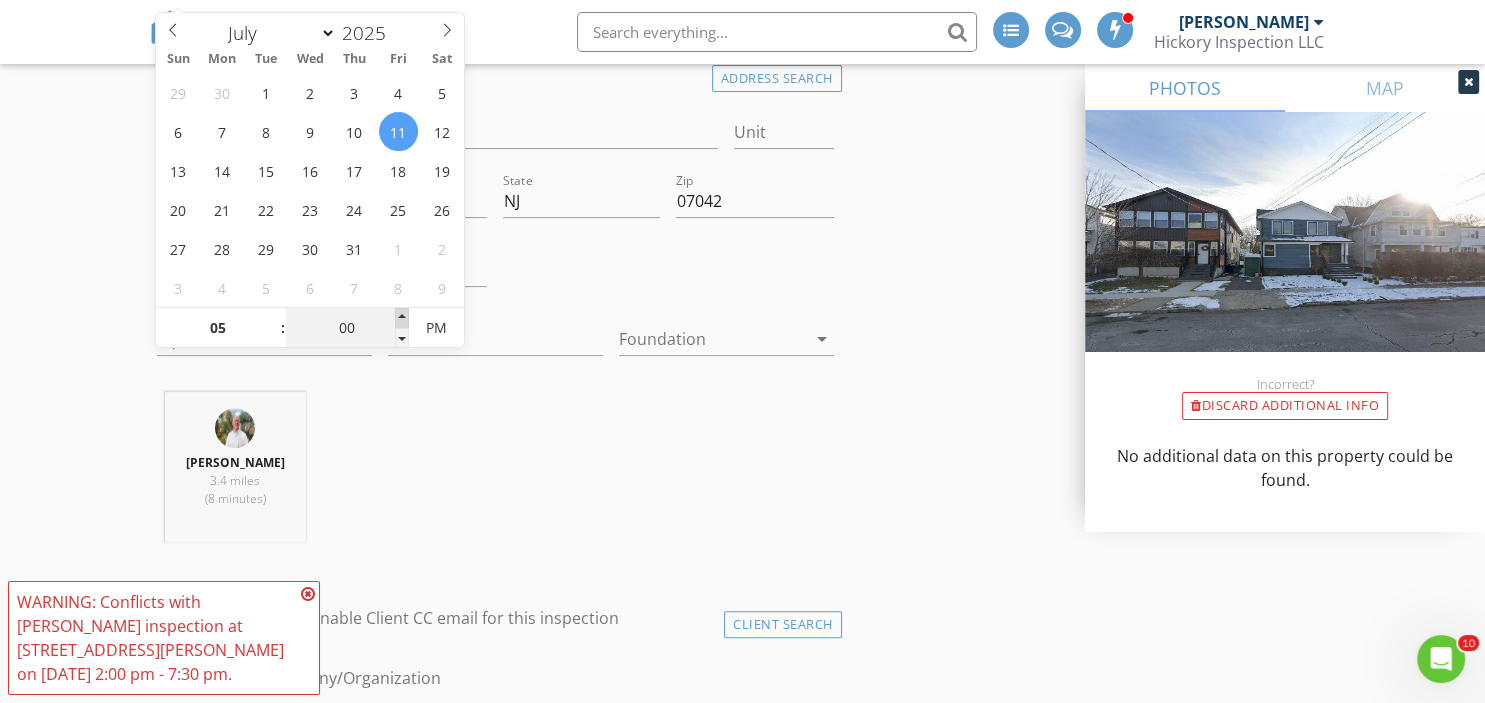 type on "05" 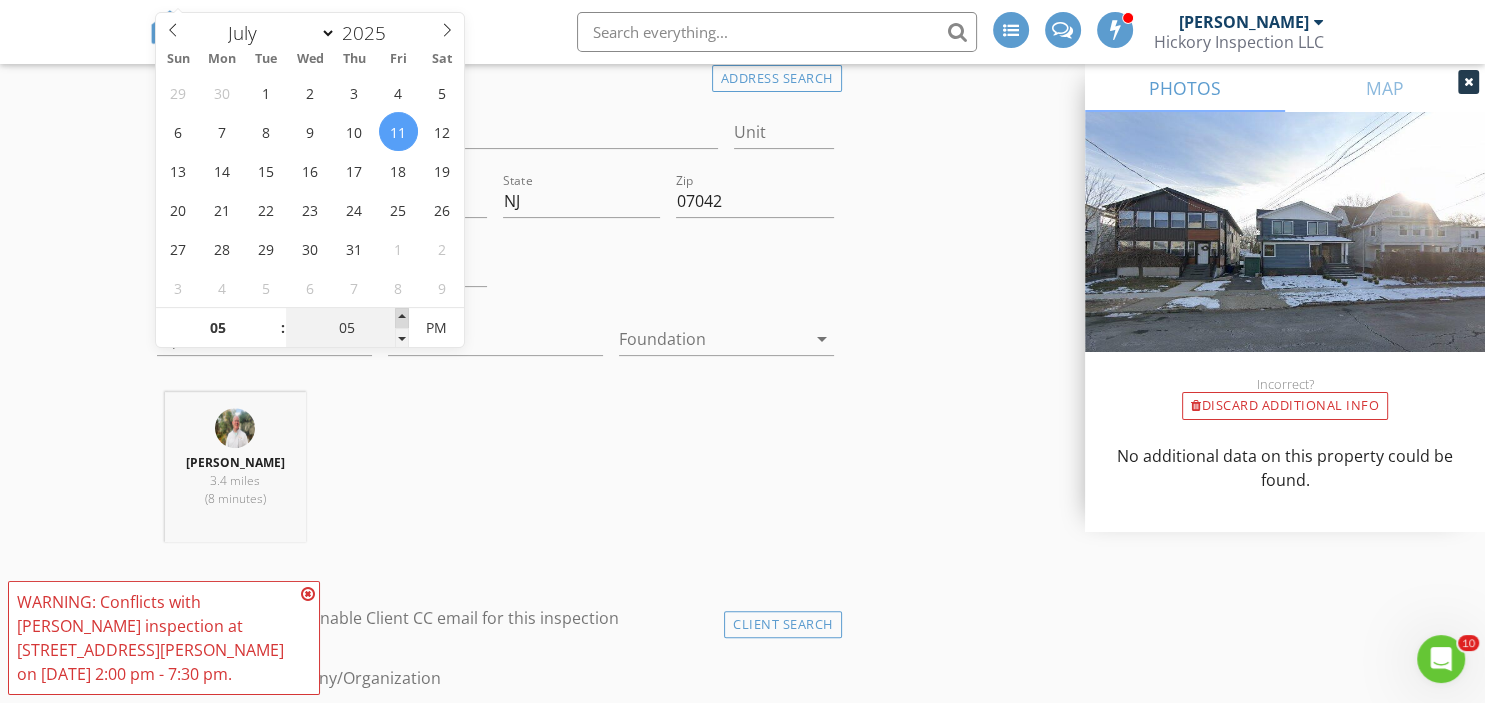 click at bounding box center (402, 318) 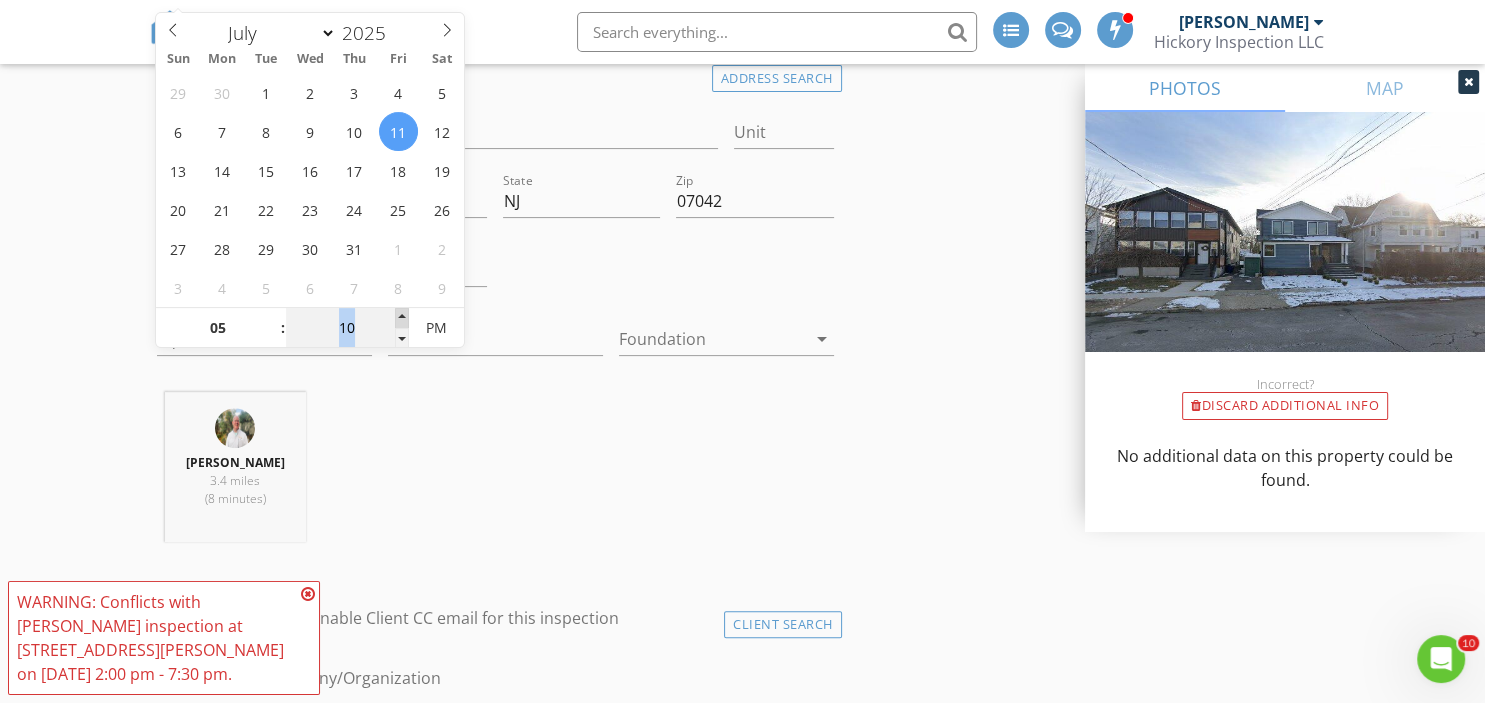 click at bounding box center [402, 318] 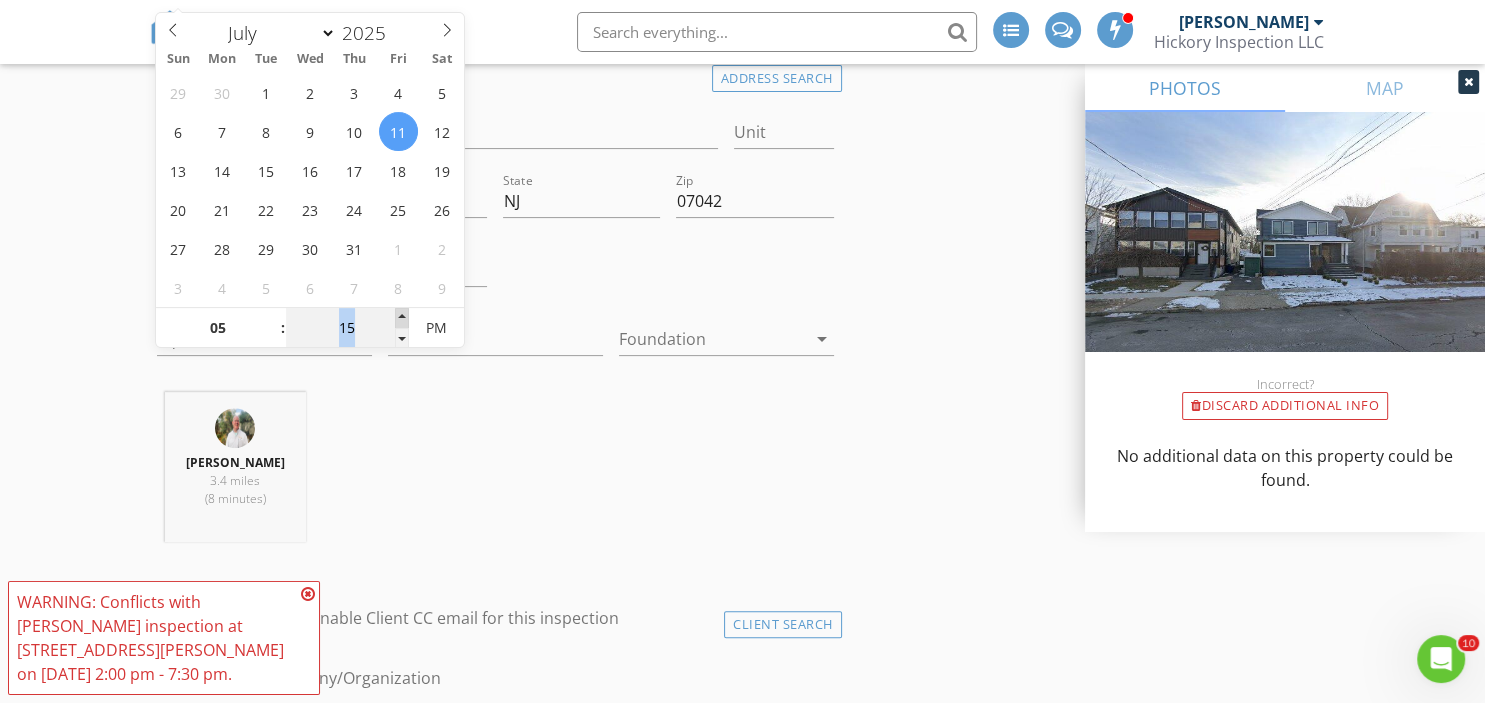 type on "07/11/2025 5:15 PM" 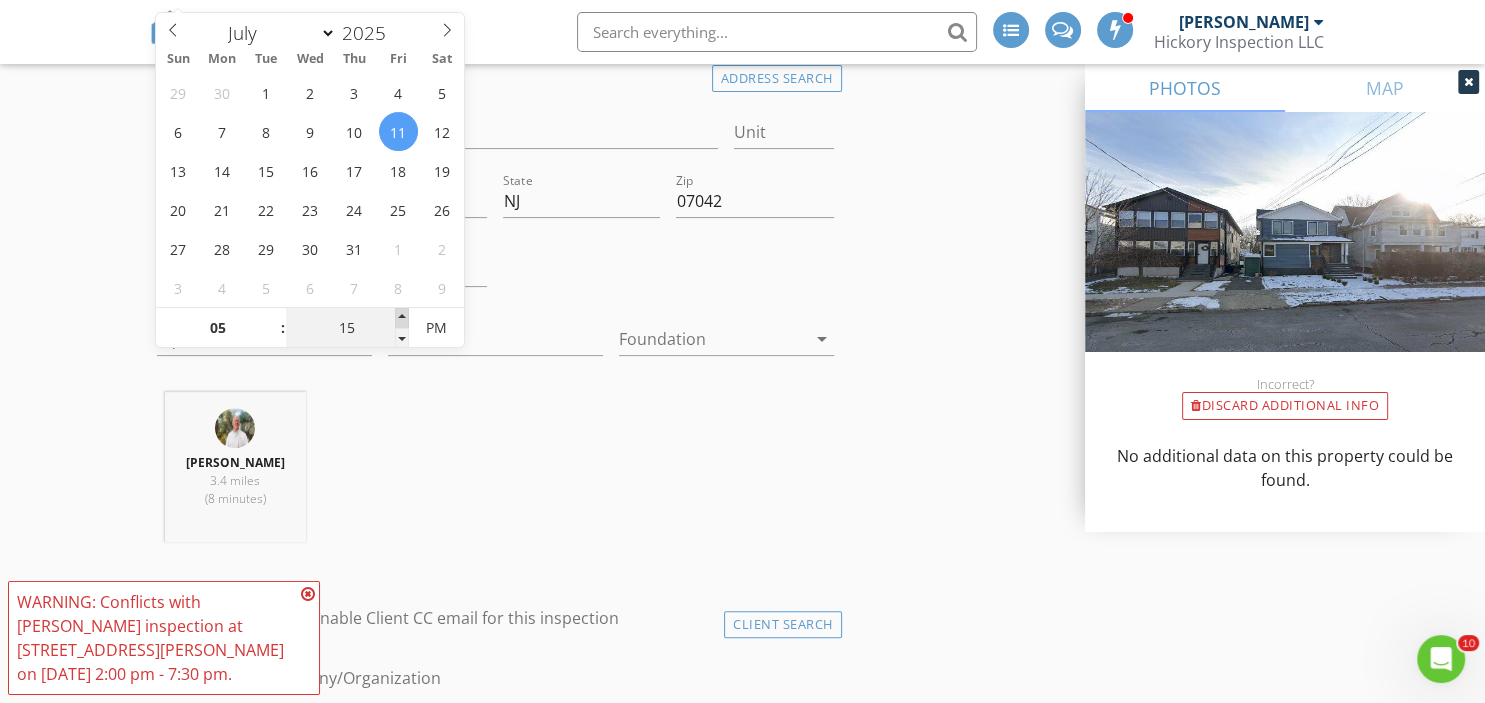 click at bounding box center [402, 318] 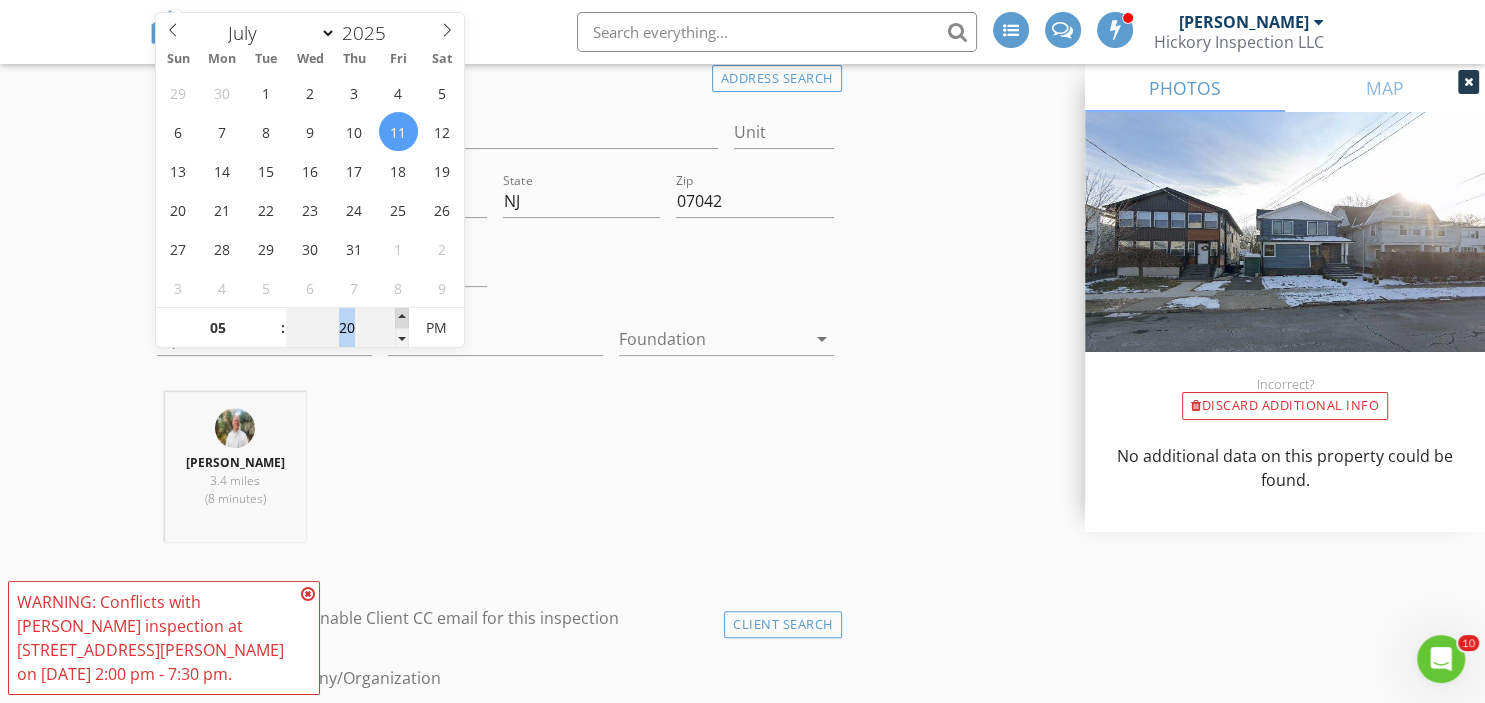 click at bounding box center (402, 318) 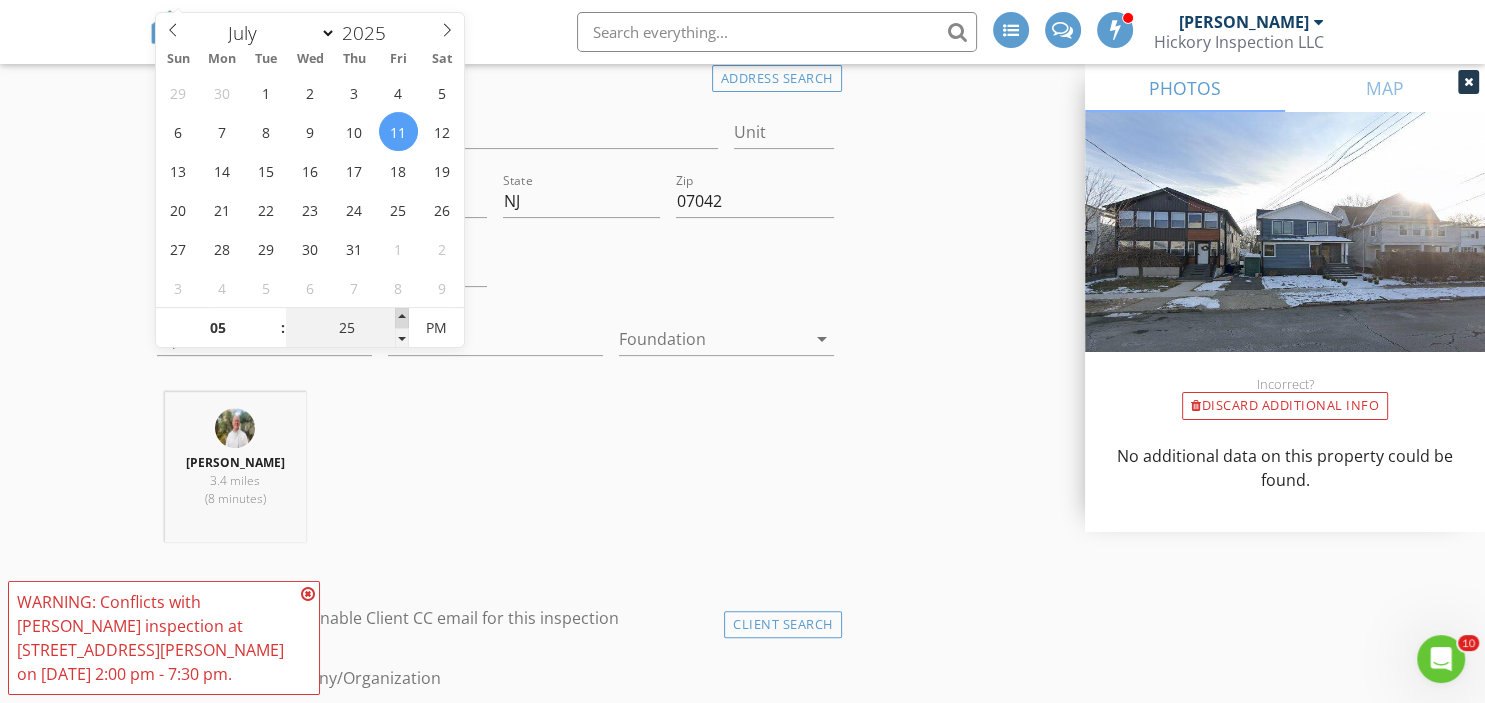 click at bounding box center [402, 318] 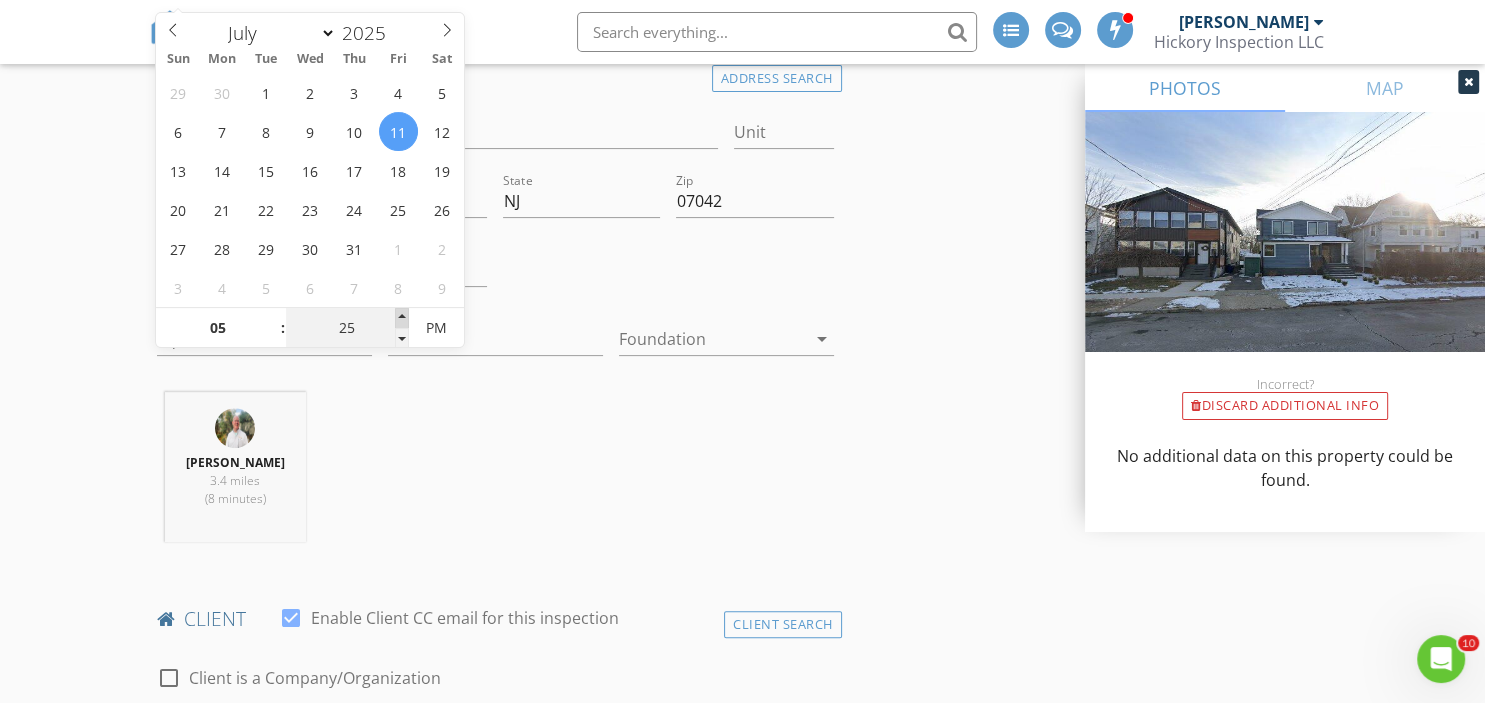 type on "30" 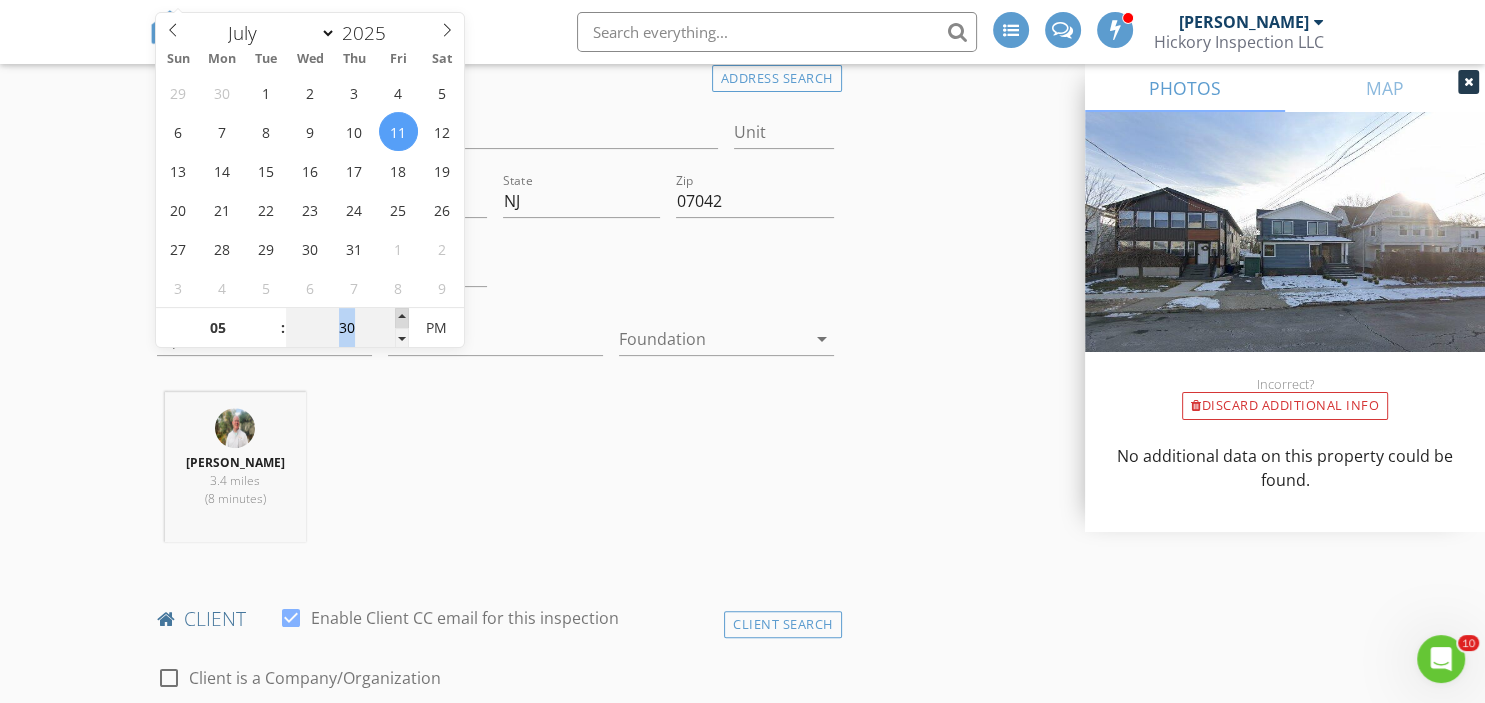 click at bounding box center (402, 318) 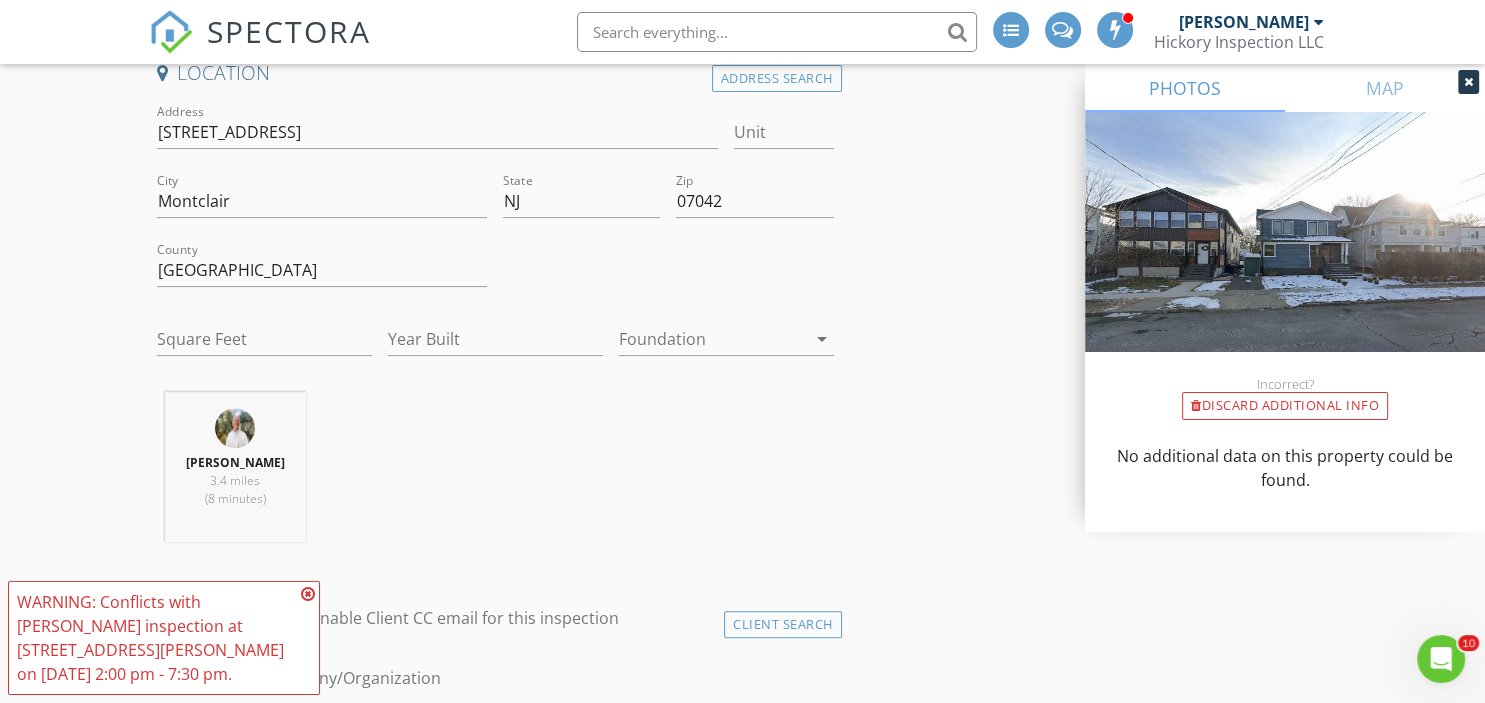 click on "Brian Archibald     3.4 miles     (8 minutes)" at bounding box center [495, 475] 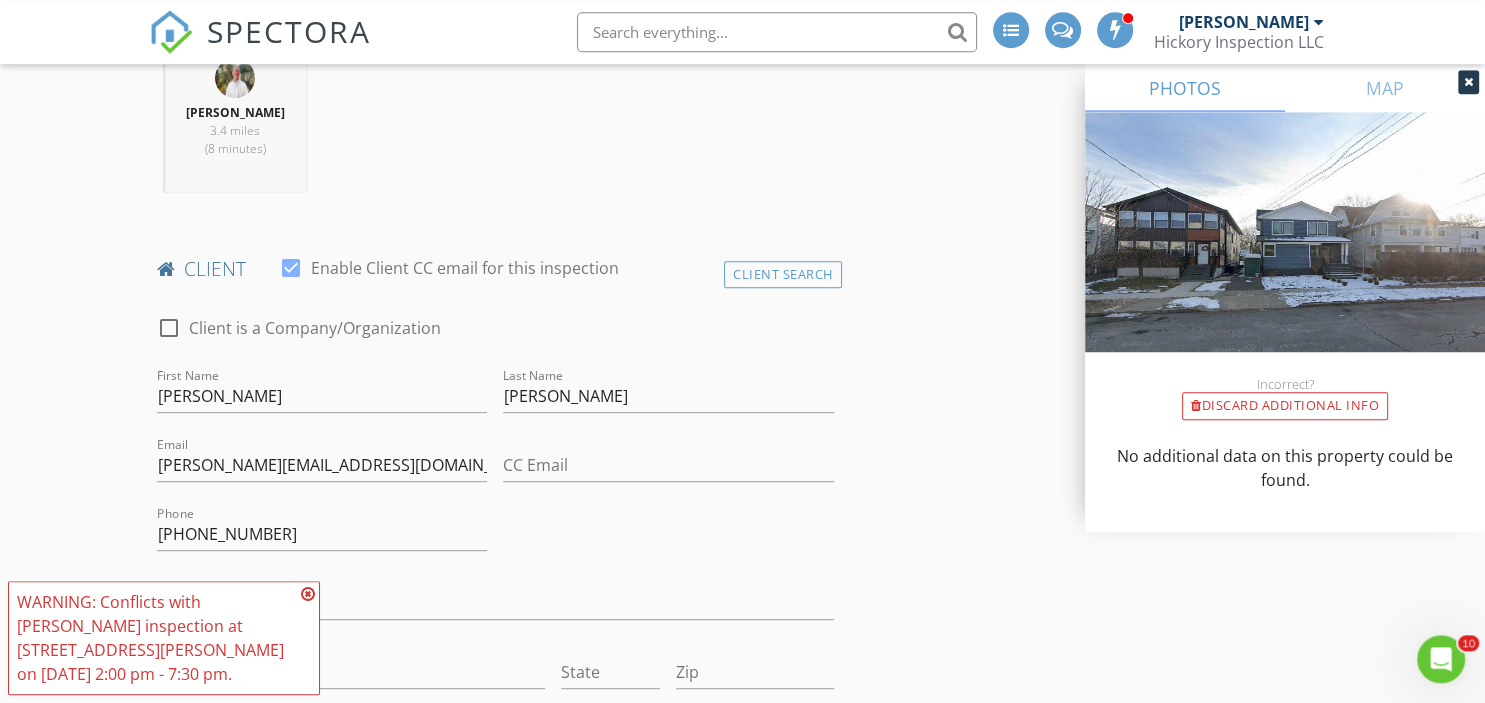 scroll, scrollTop: 880, scrollLeft: 0, axis: vertical 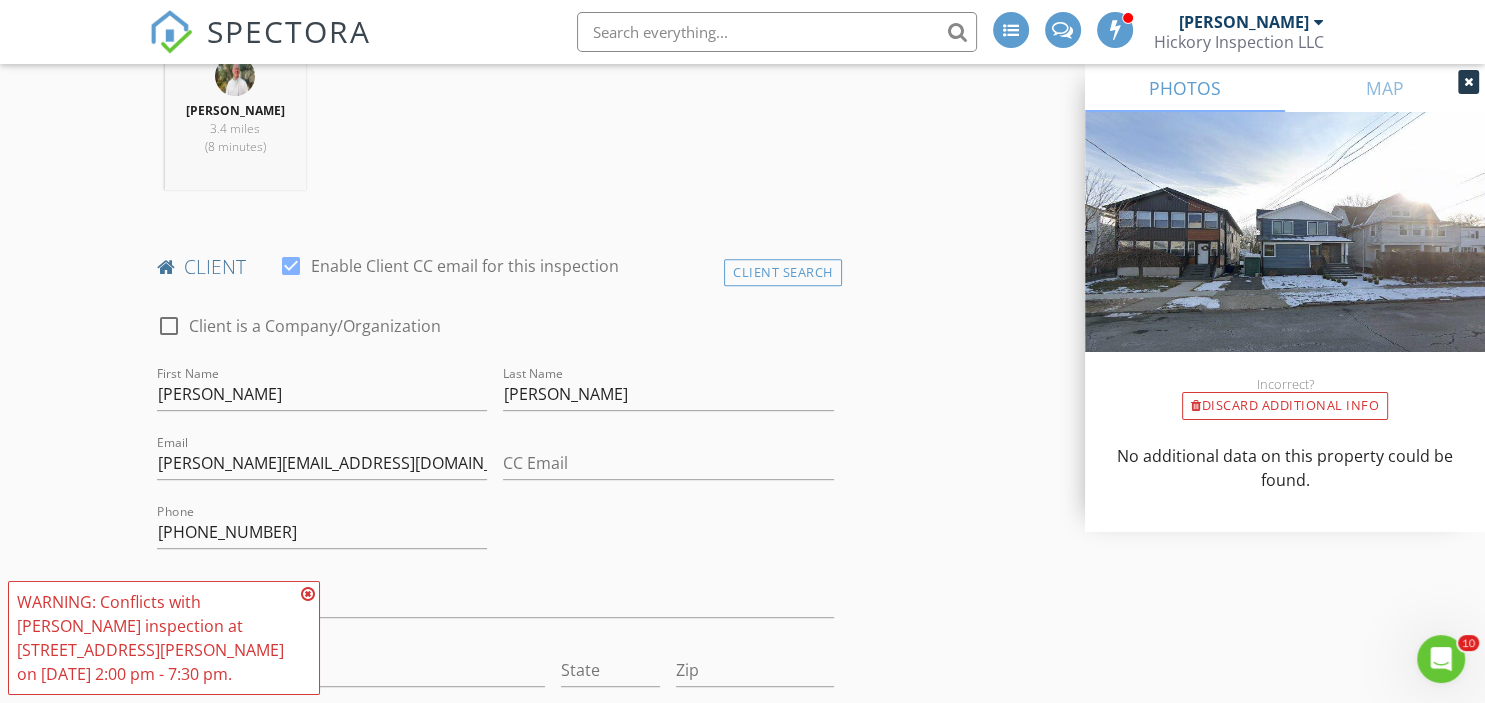 click at bounding box center (308, 594) 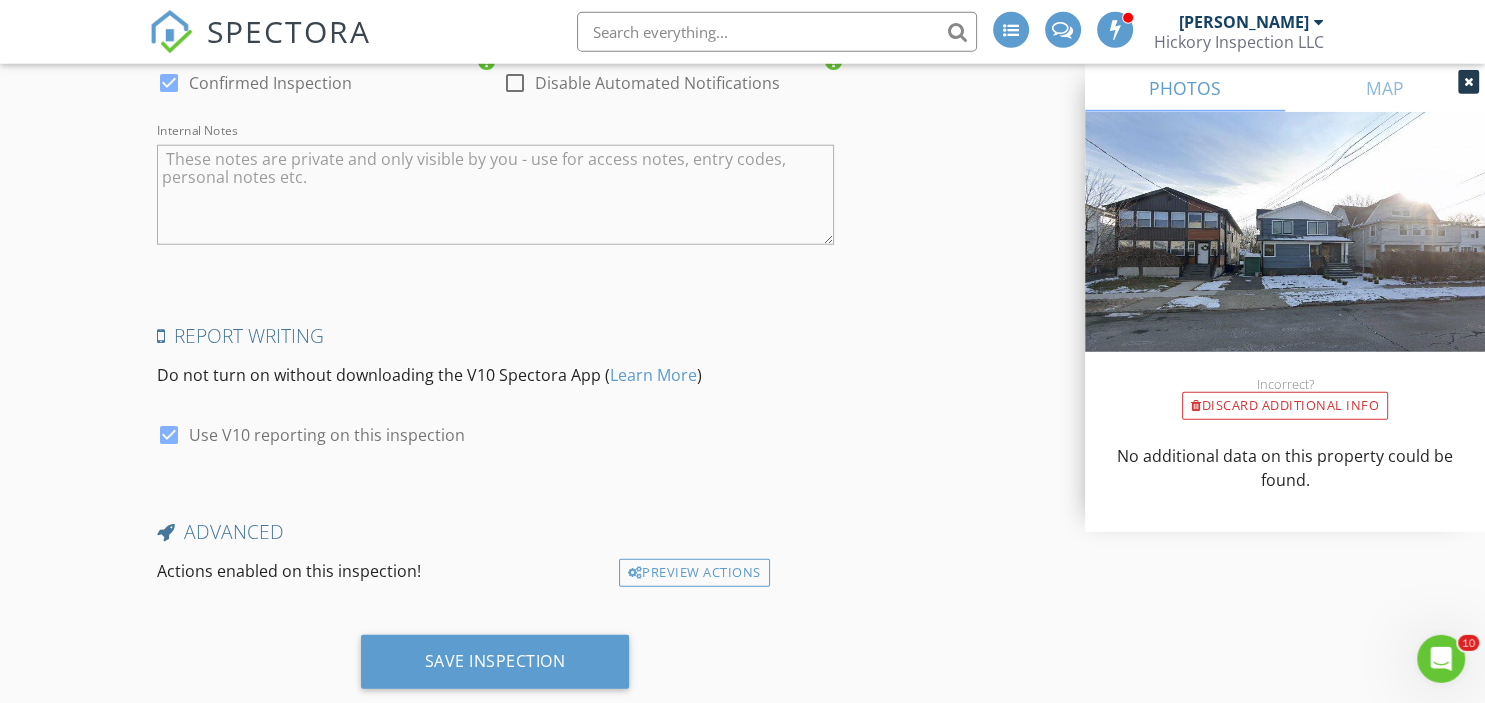 scroll, scrollTop: 5126, scrollLeft: 0, axis: vertical 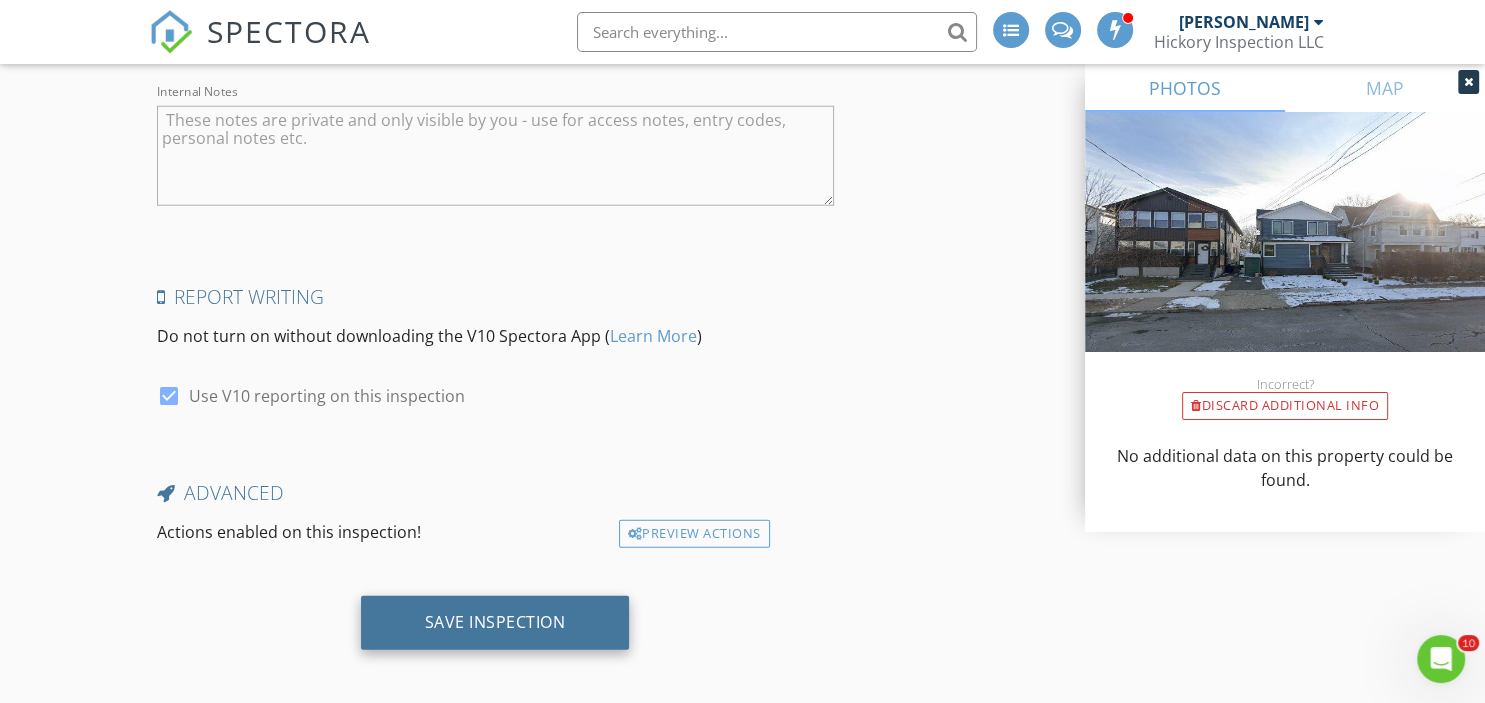 click on "Save Inspection" at bounding box center [495, 622] 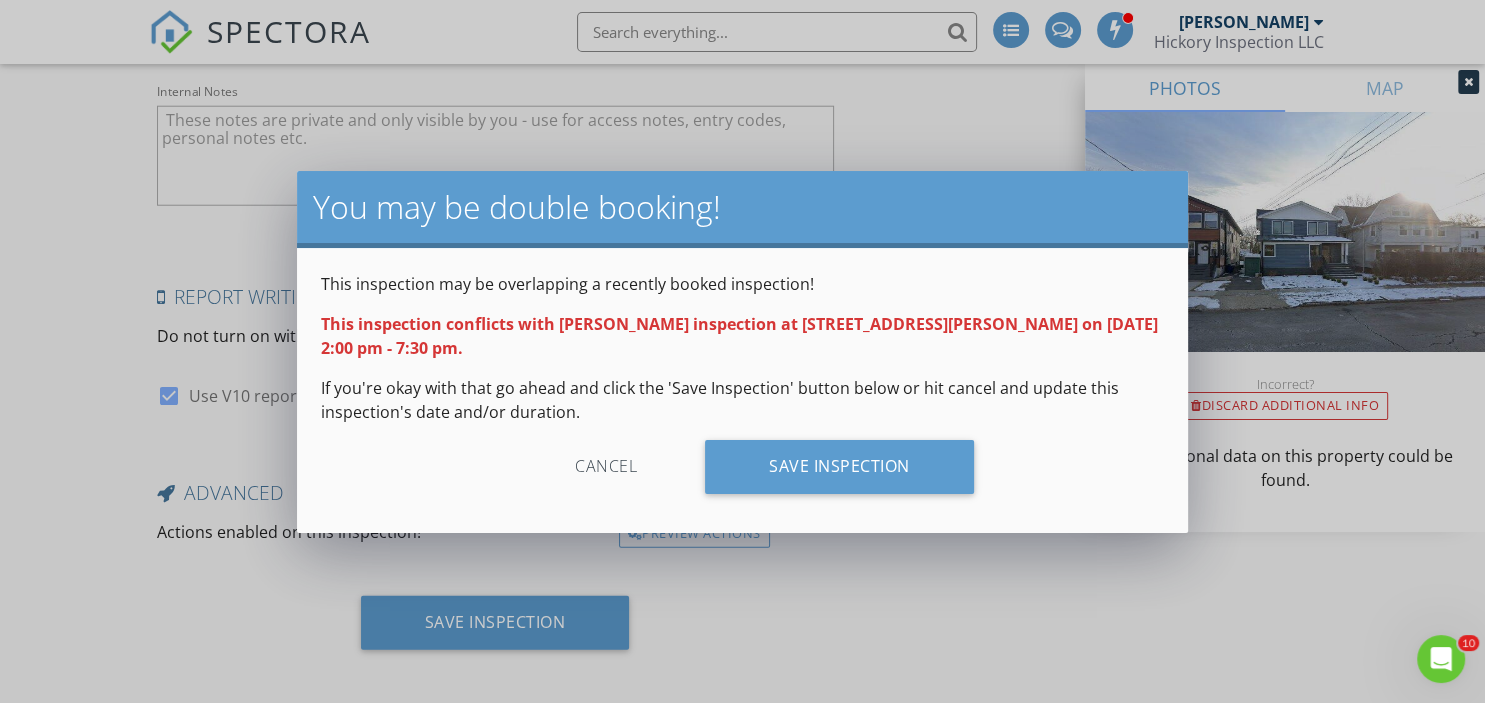 scroll, scrollTop: 0, scrollLeft: 24, axis: horizontal 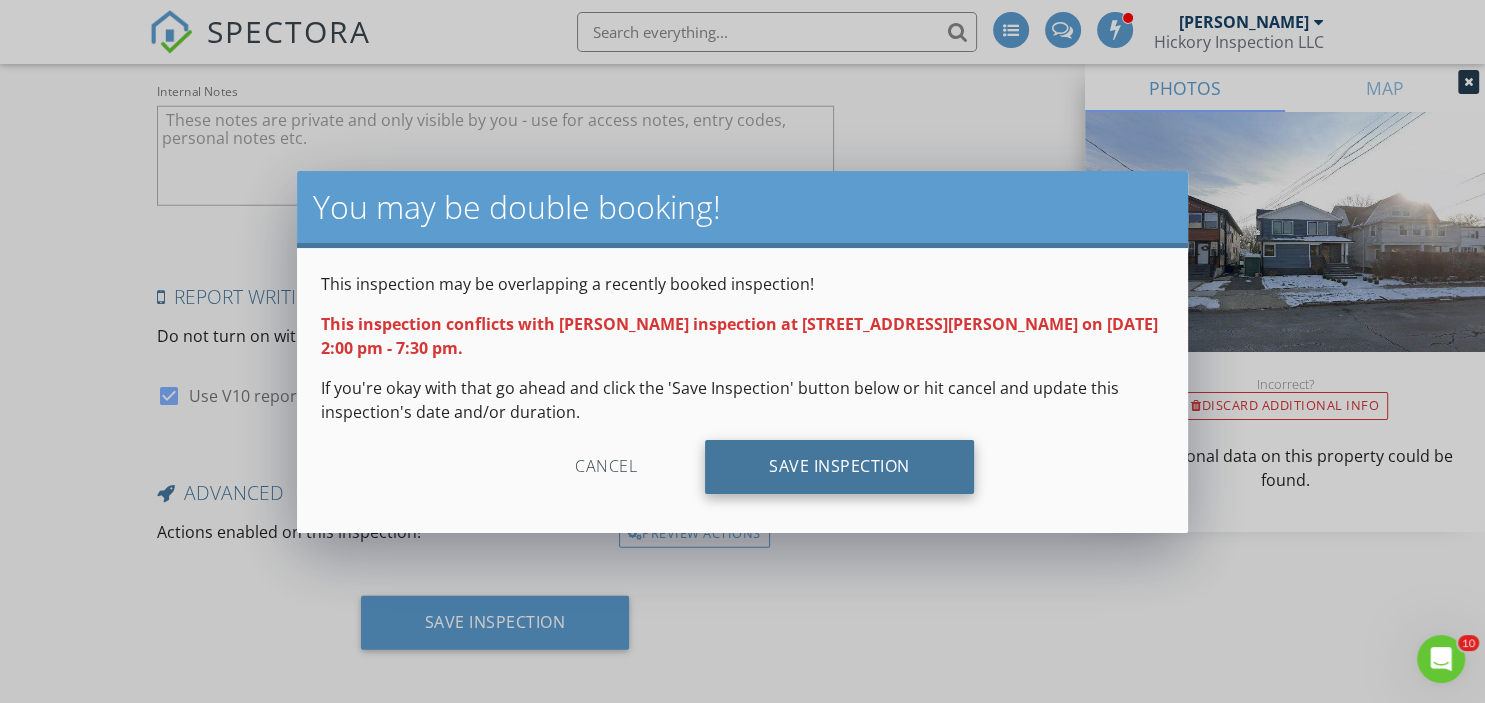 click on "Save Inspection" at bounding box center (839, 467) 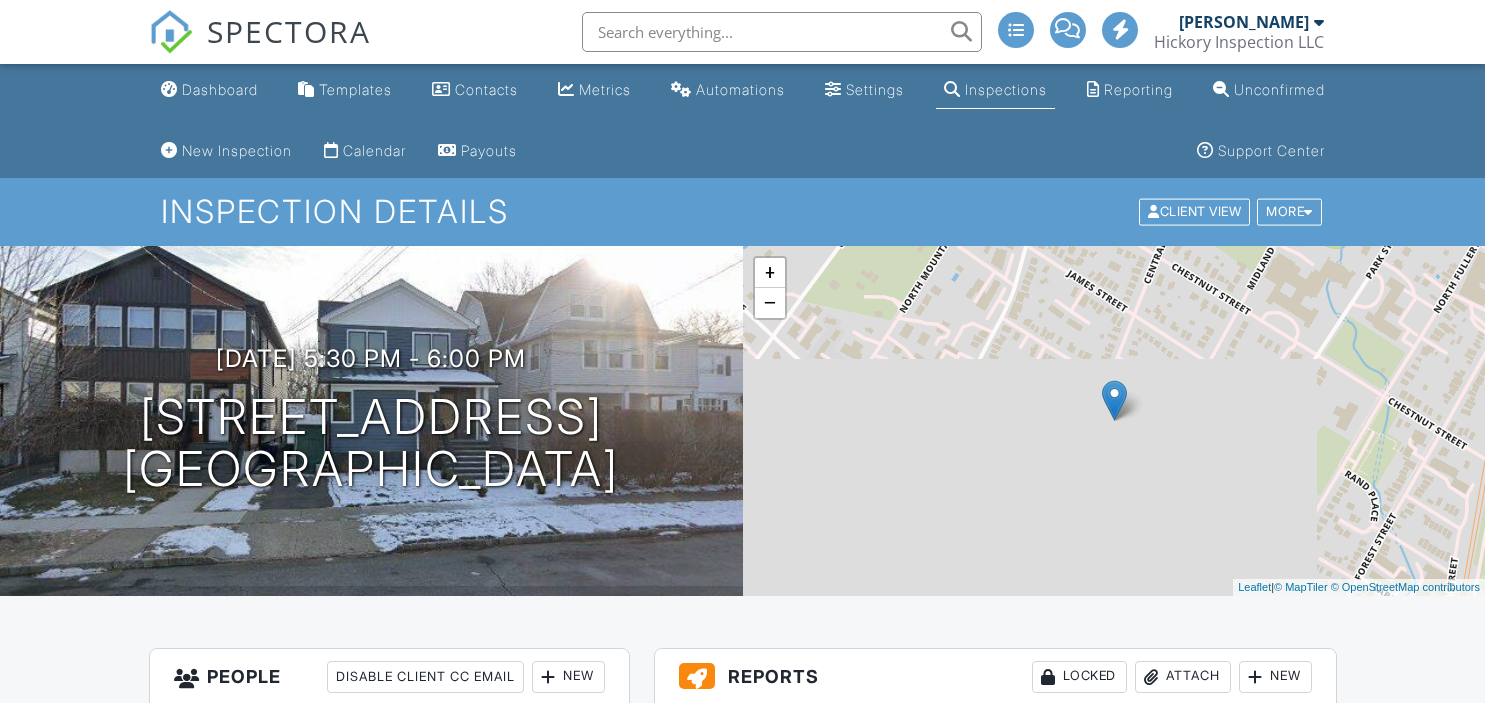 scroll, scrollTop: 0, scrollLeft: 0, axis: both 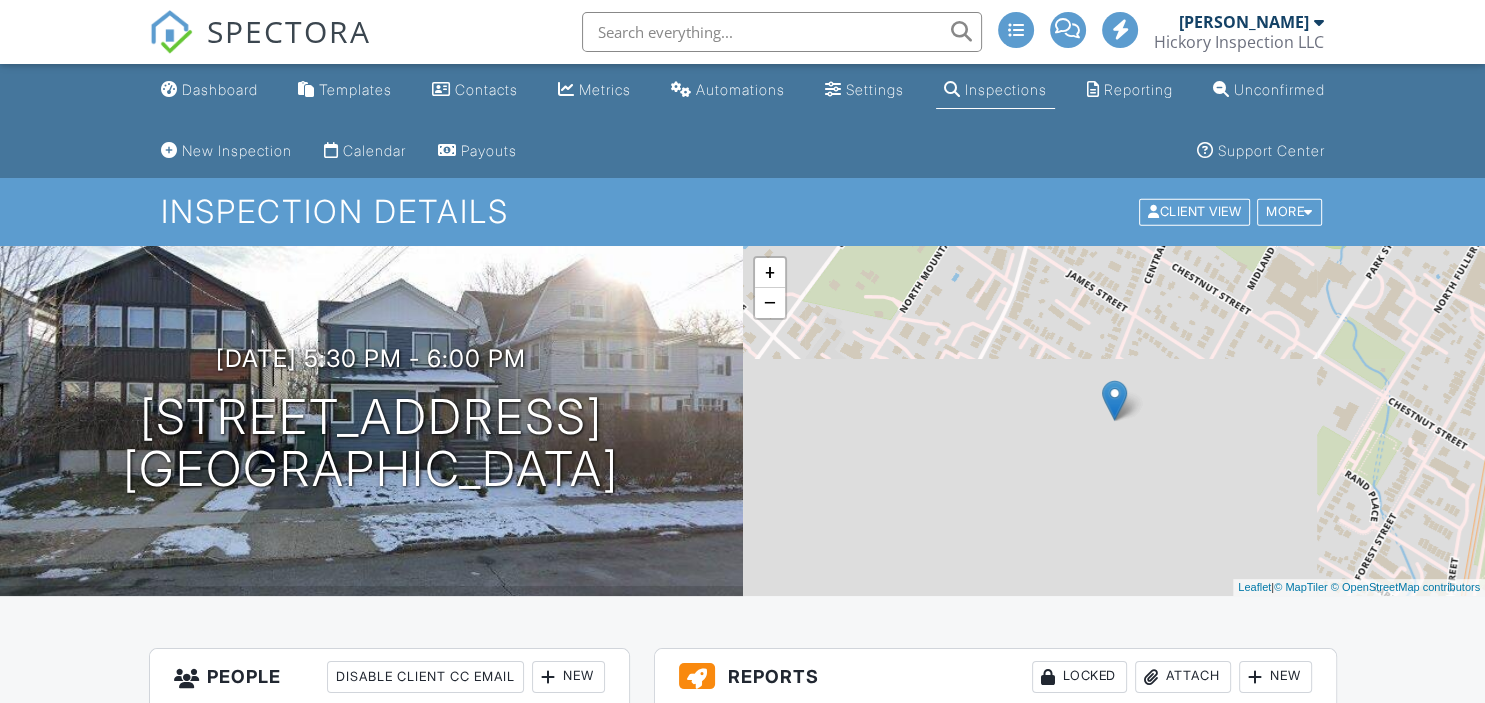 click on "Inspections" at bounding box center (995, 90) 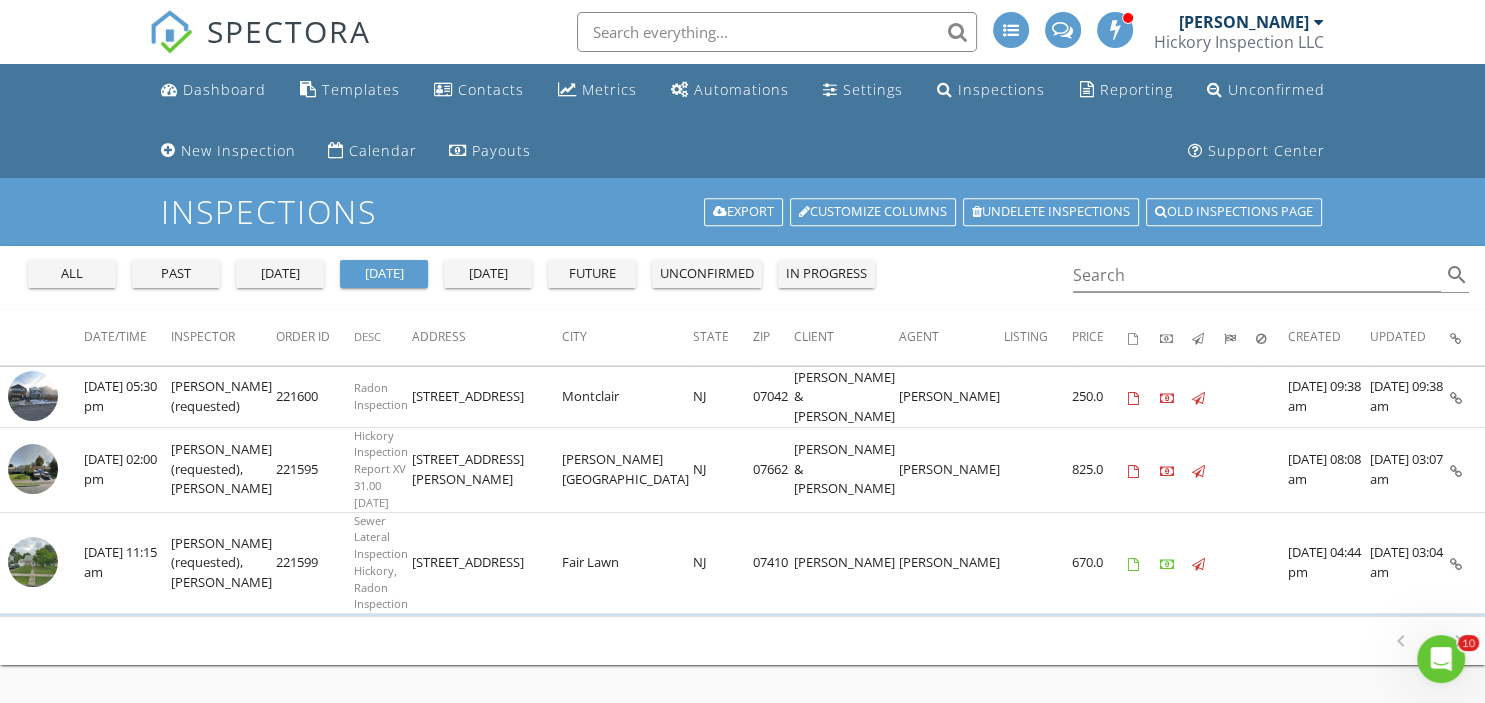 scroll, scrollTop: 0, scrollLeft: 0, axis: both 